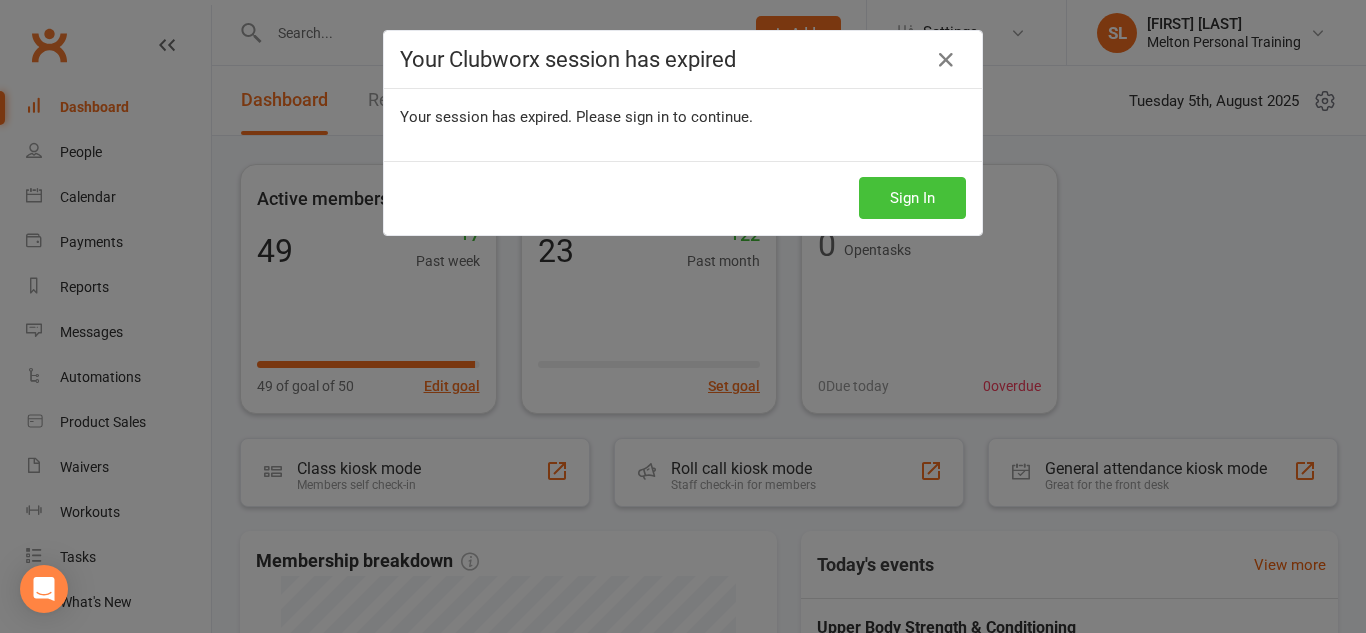 scroll, scrollTop: 0, scrollLeft: 0, axis: both 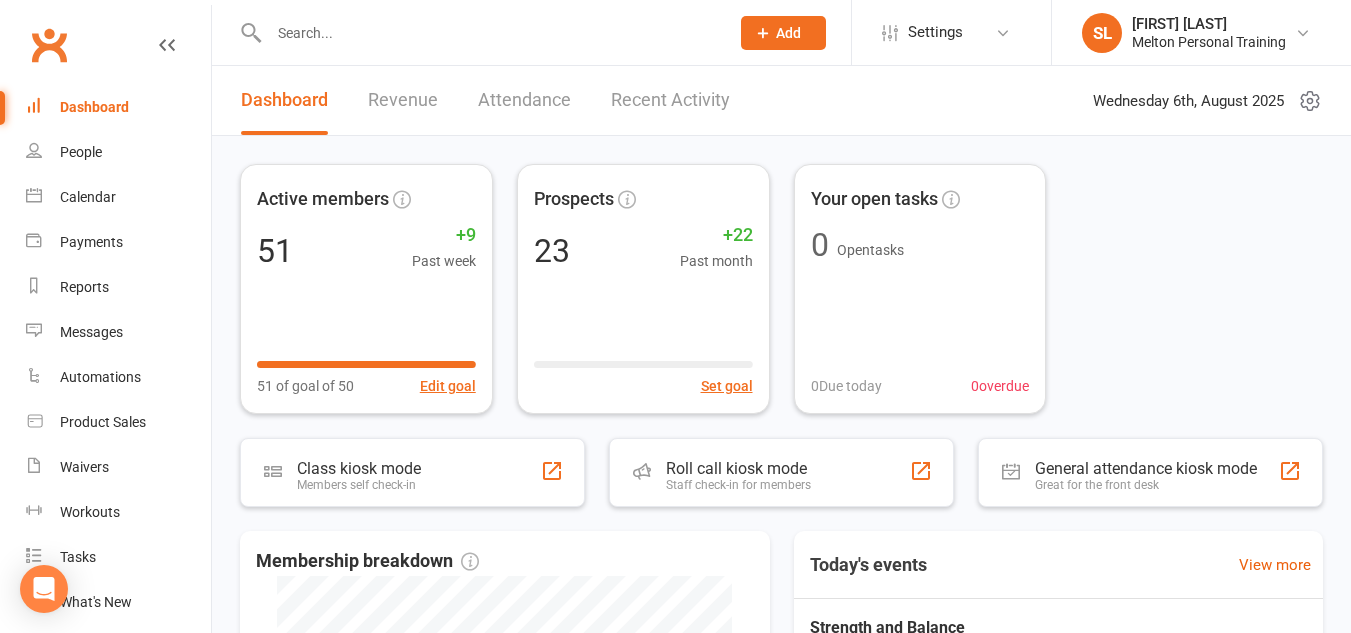 click on "Add" 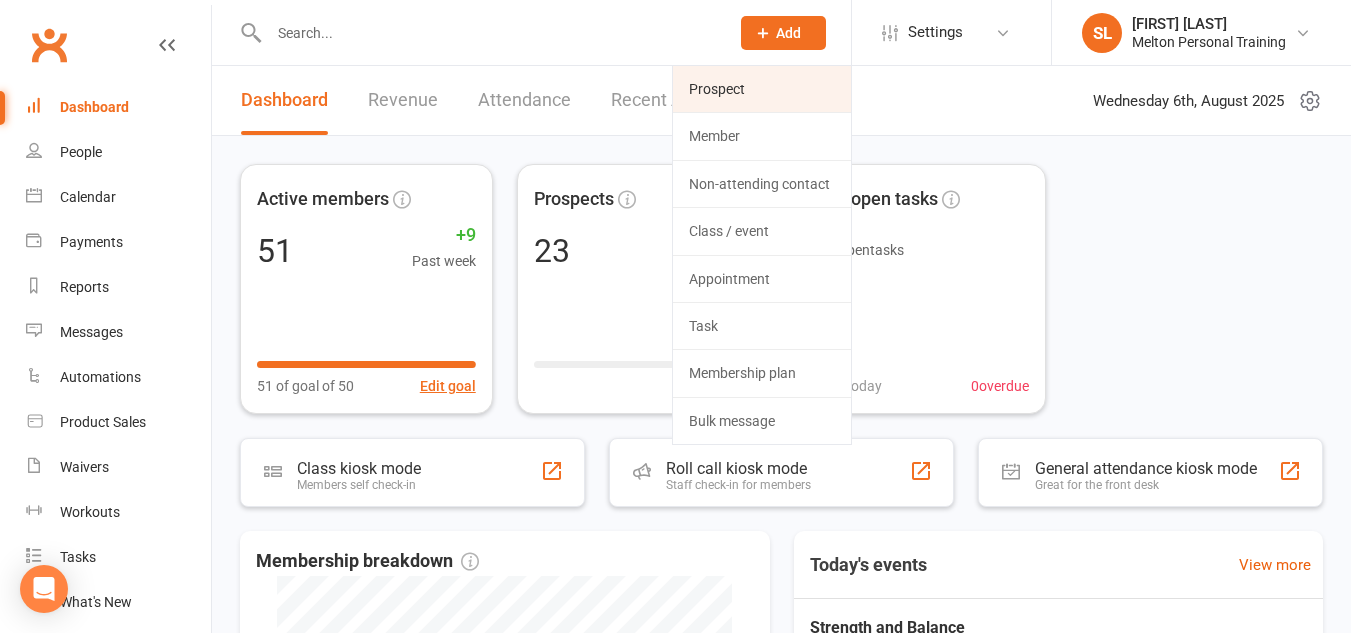 click on "Prospect" 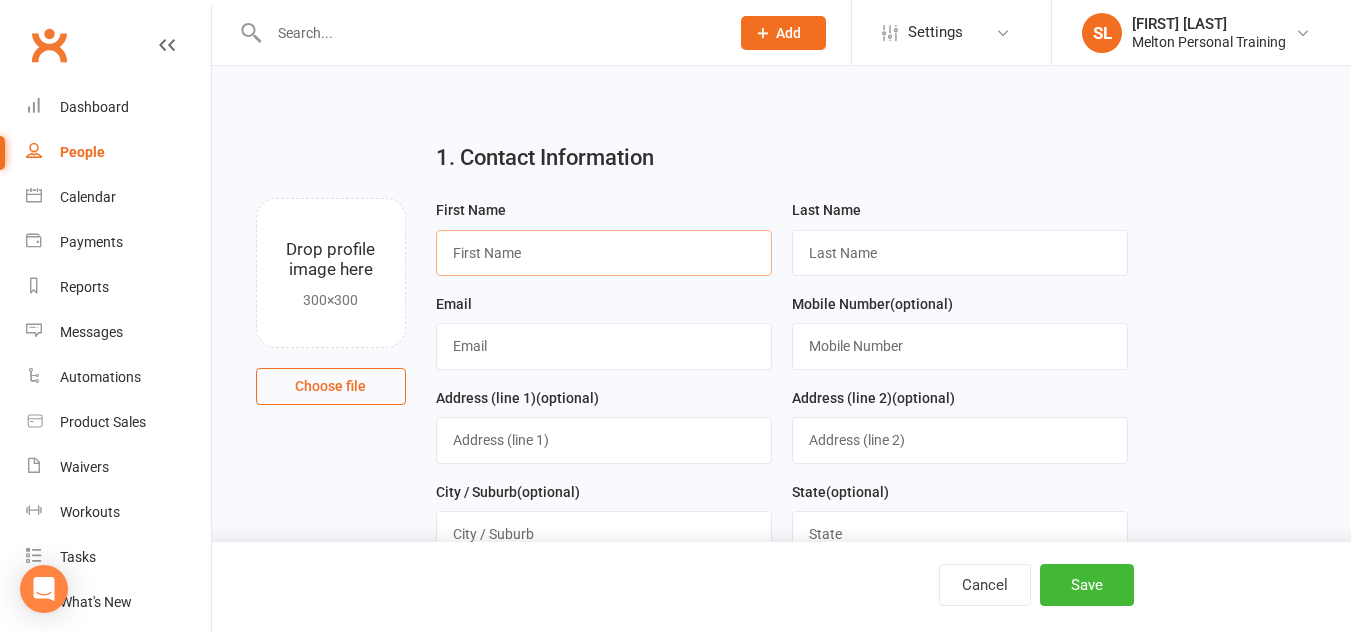 click at bounding box center (604, 253) 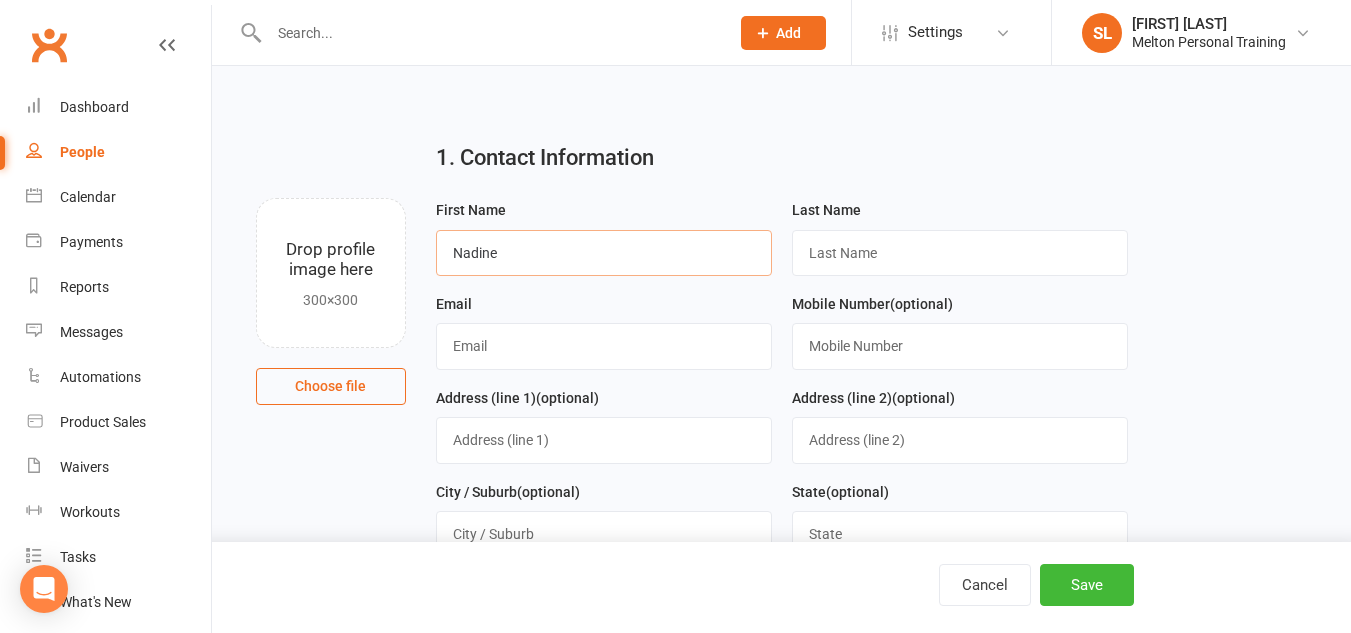 type on "Nadine" 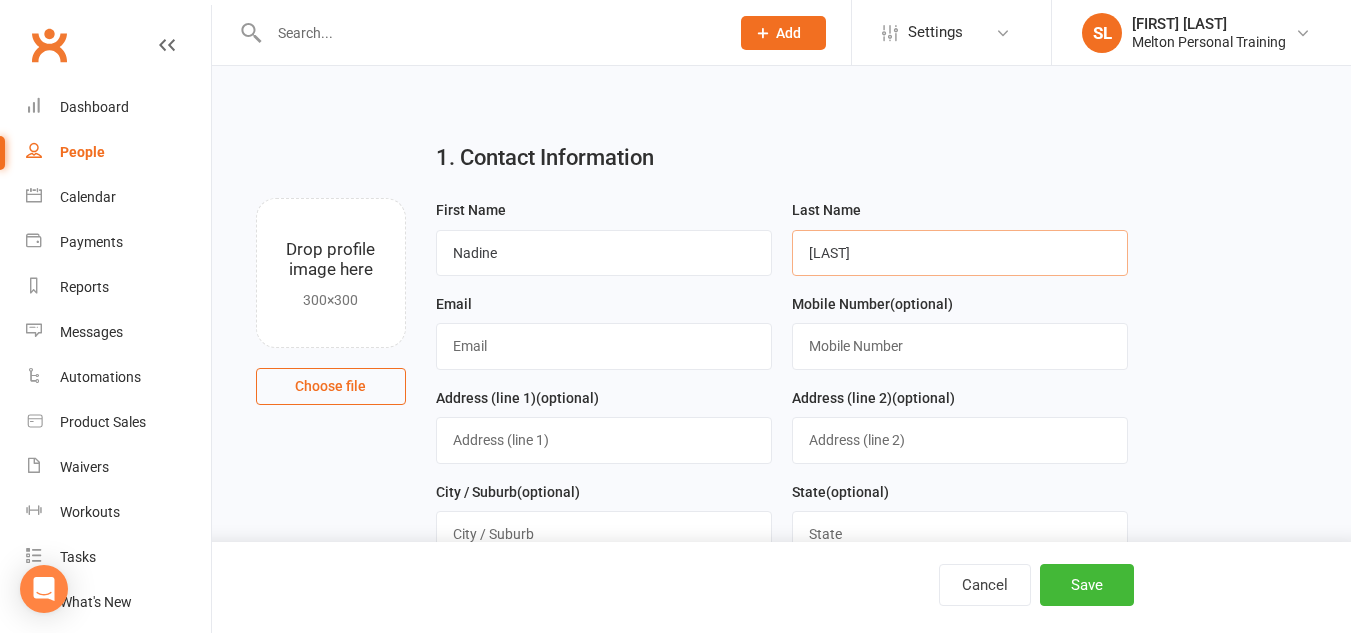 type on "[LAST]" 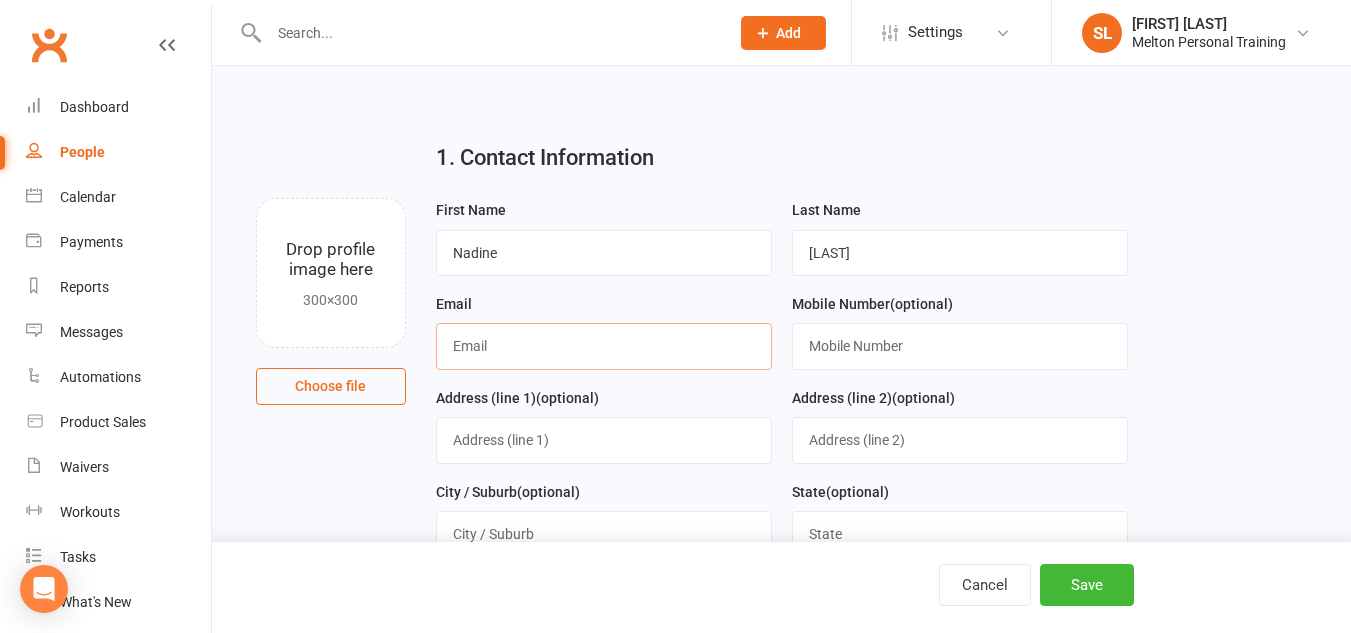 click at bounding box center [604, 346] 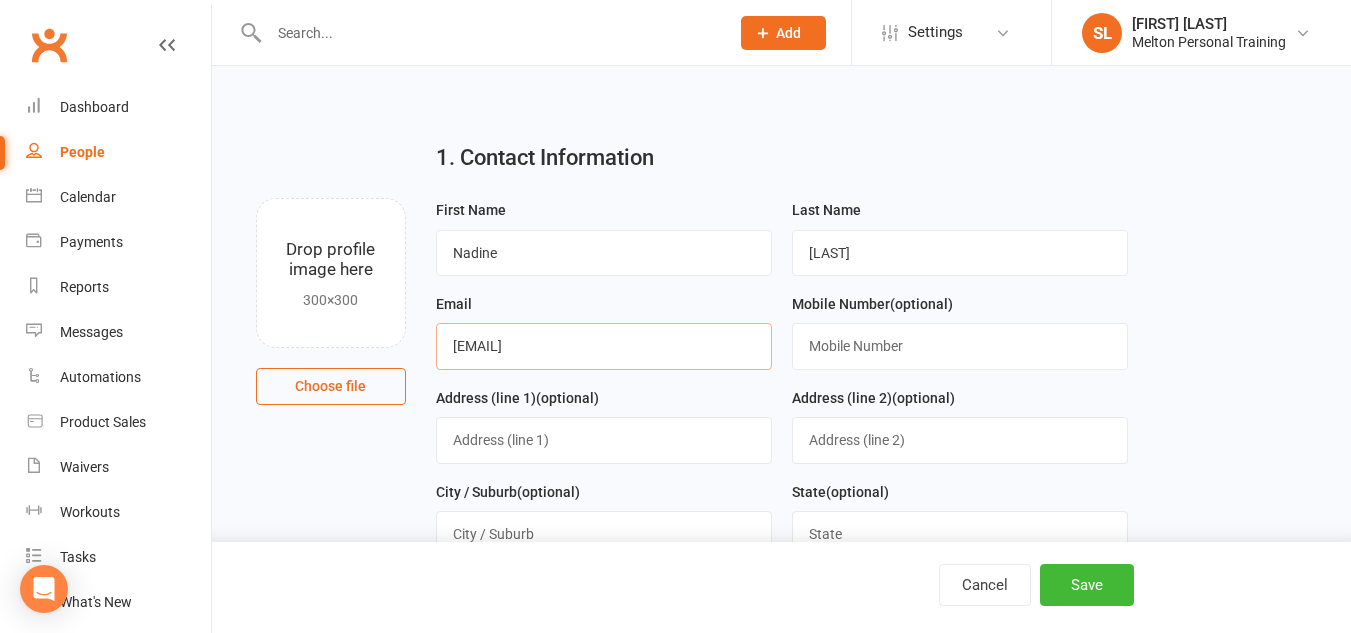 type on "[EMAIL]" 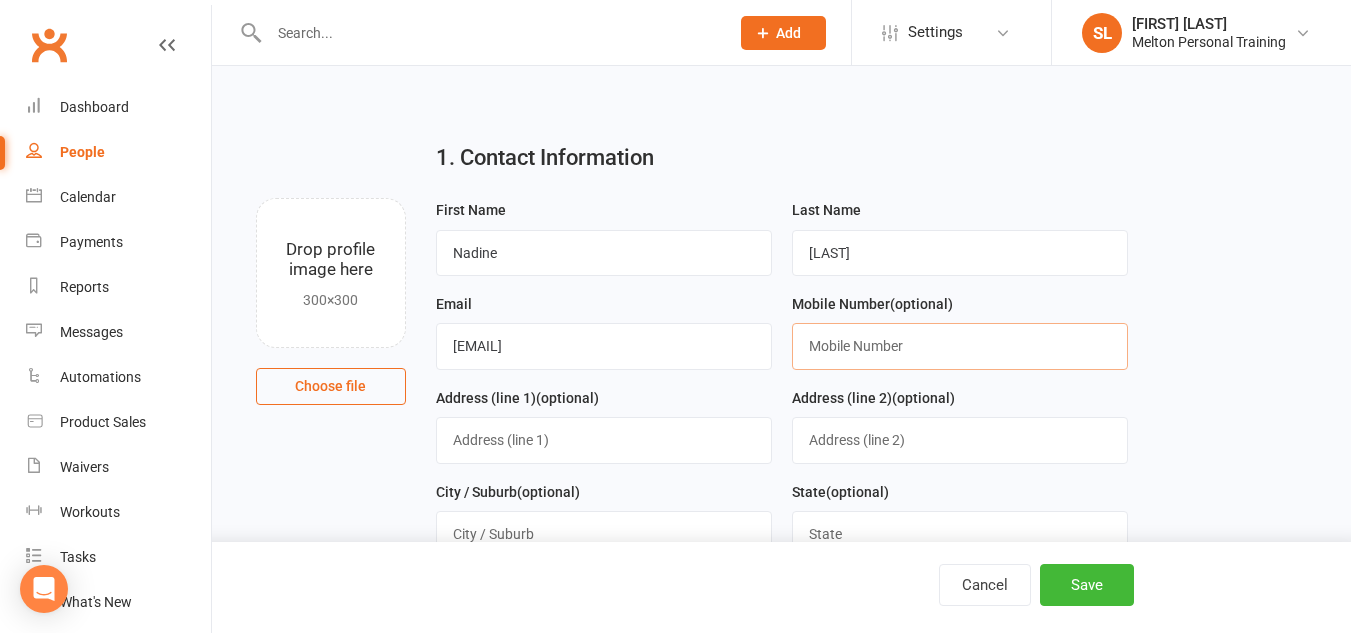 click at bounding box center (960, 346) 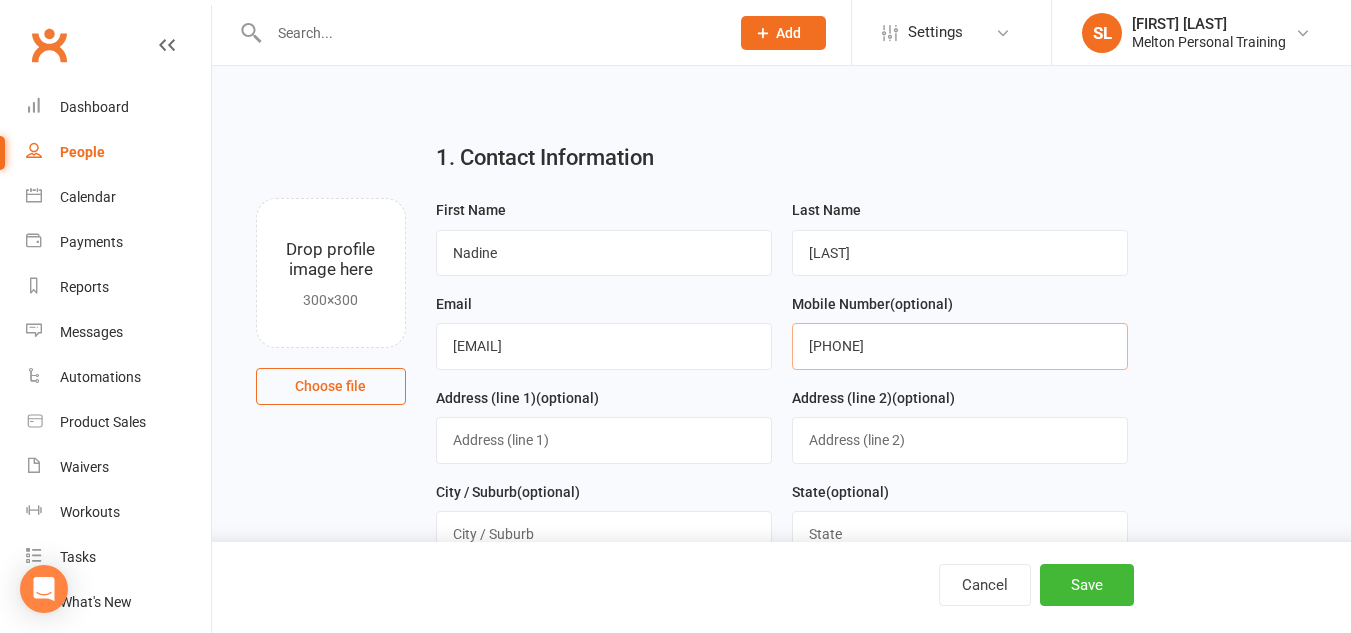 click on "[PHONE]" at bounding box center [960, 346] 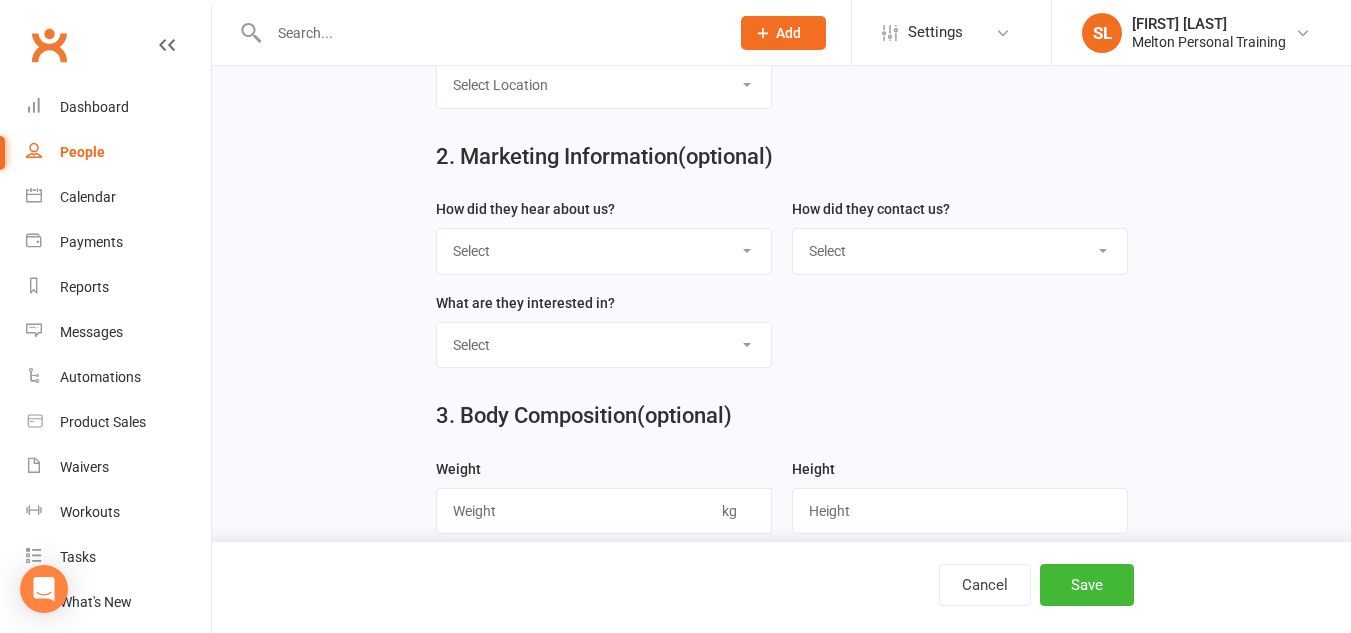 scroll, scrollTop: 734, scrollLeft: 0, axis: vertical 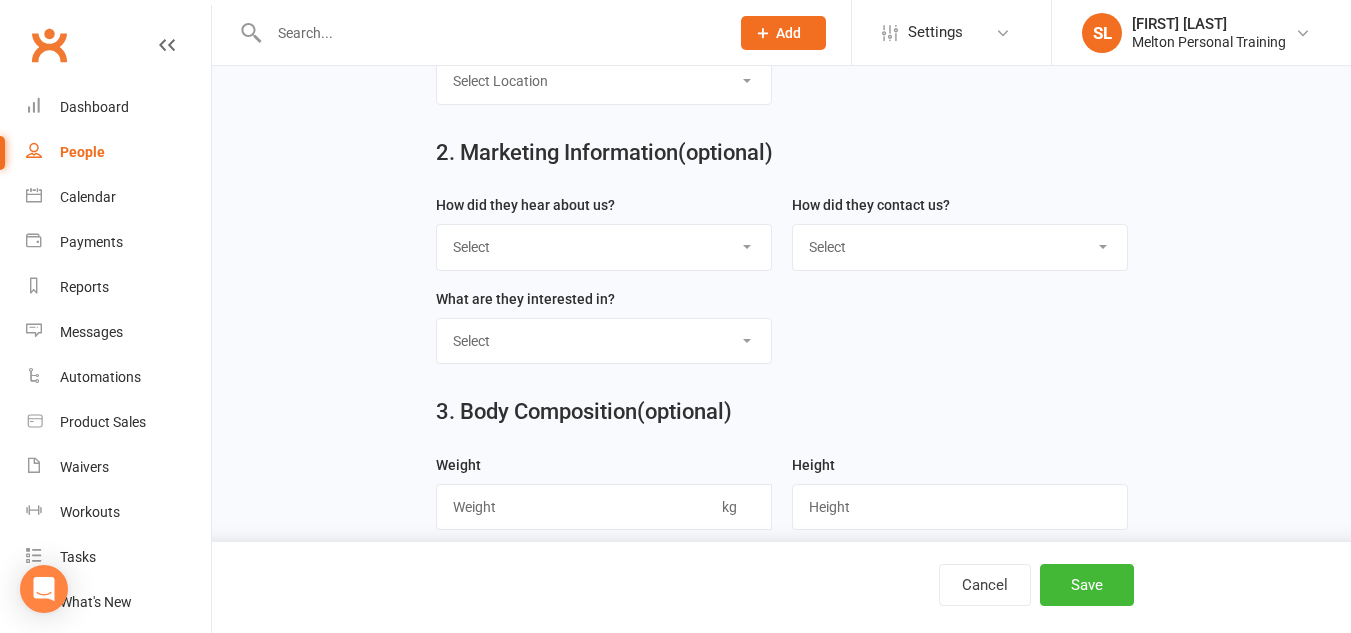 type on "[PHONE]" 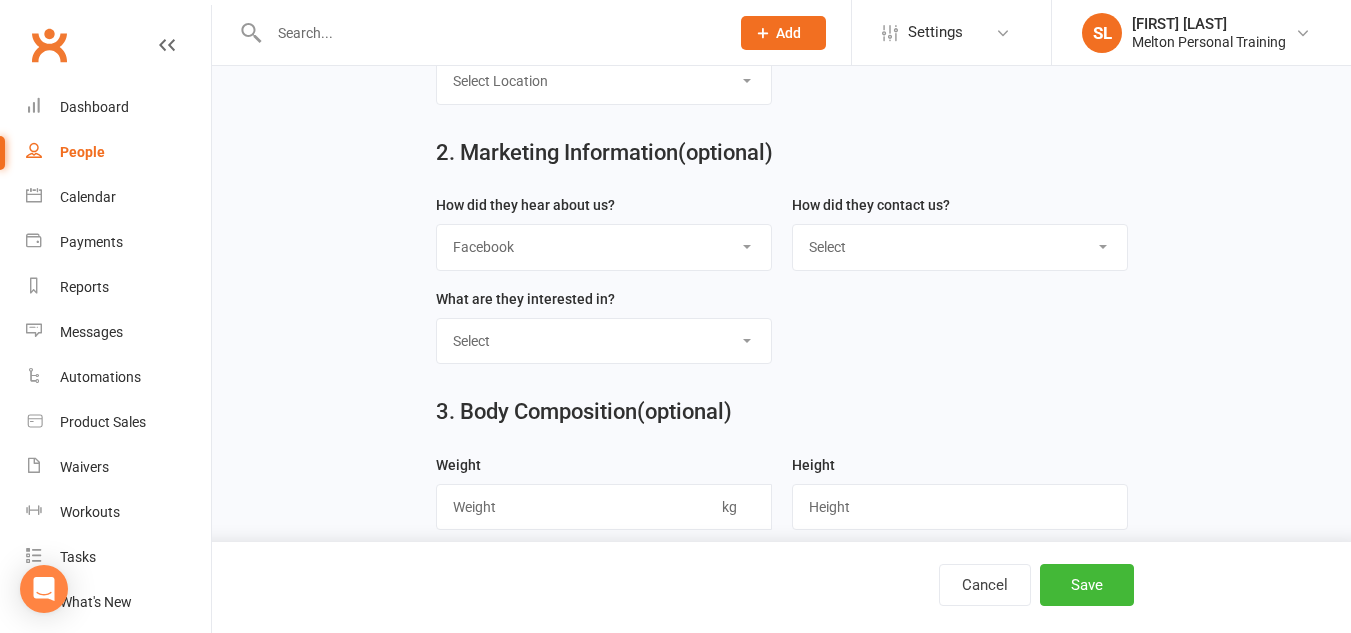 click on "Select Google Through A Friend Poster Magazine Walk by Letter Box Drop Facebook" at bounding box center [604, 247] 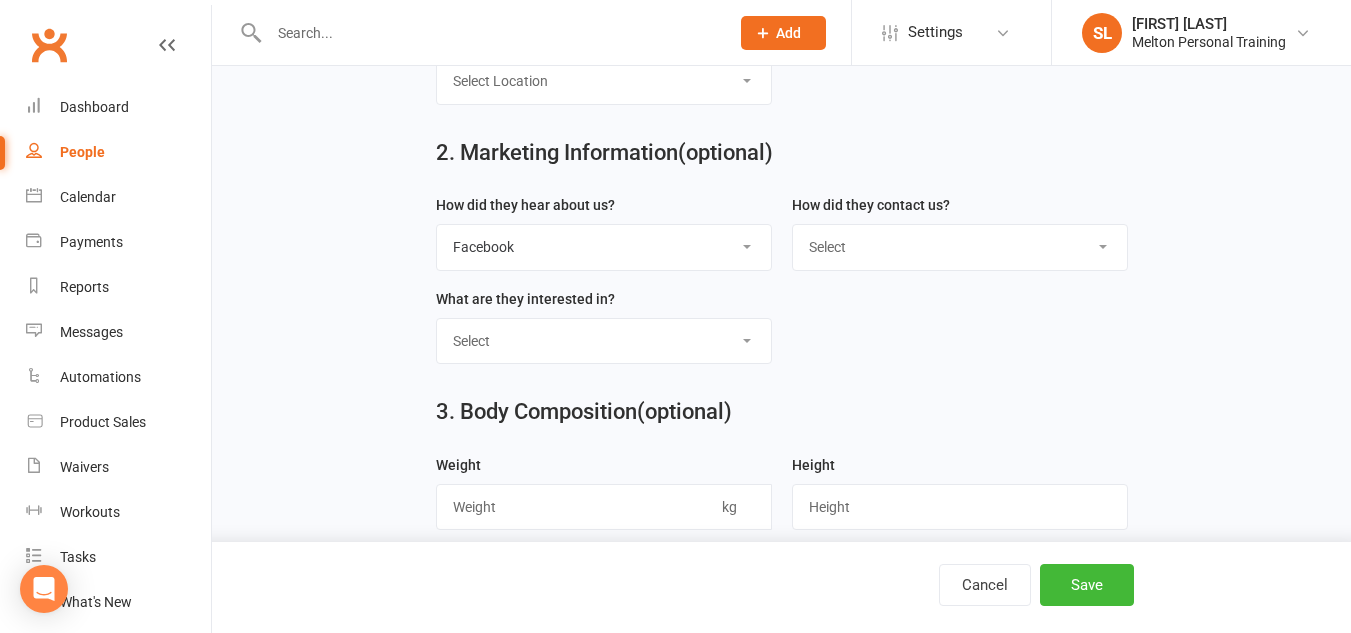 click on "Select Classes Personal Training Weight Loss Body Building De-Stressing Diet/Food Plan Increasing Fitness Competition Training" at bounding box center [604, 341] 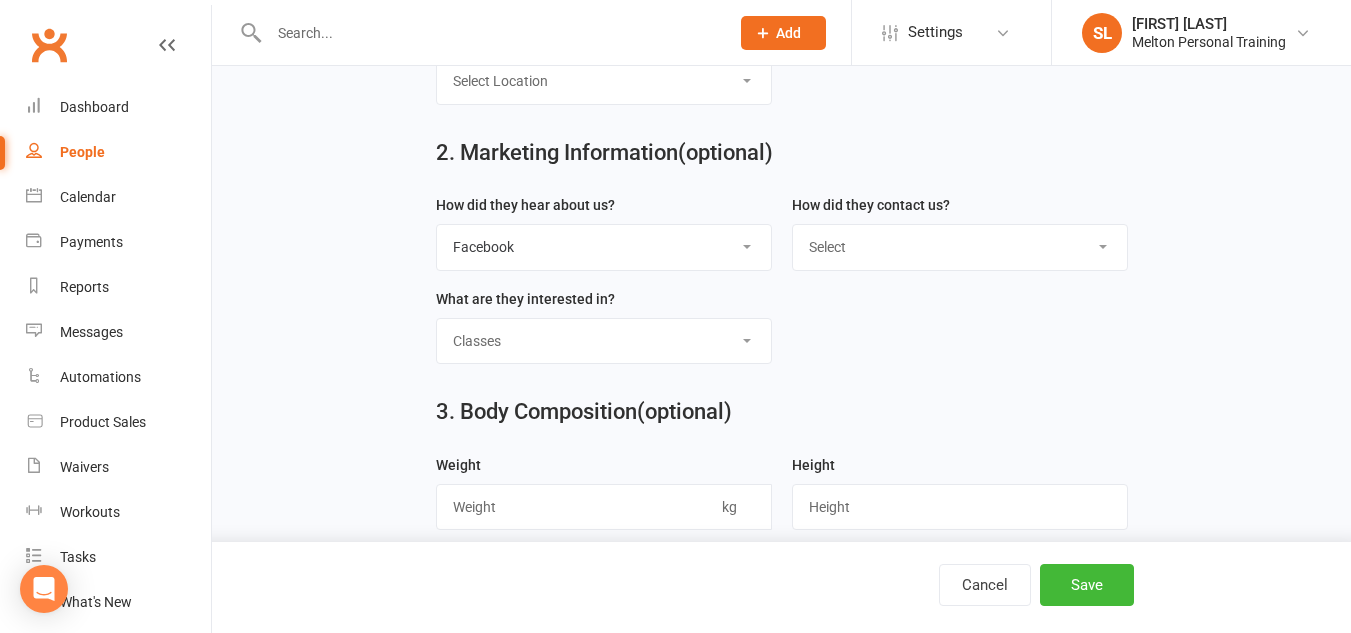 click on "Select Classes Personal Training Weight Loss Body Building De-Stressing Diet/Food Plan Increasing Fitness Competition Training" at bounding box center [604, 341] 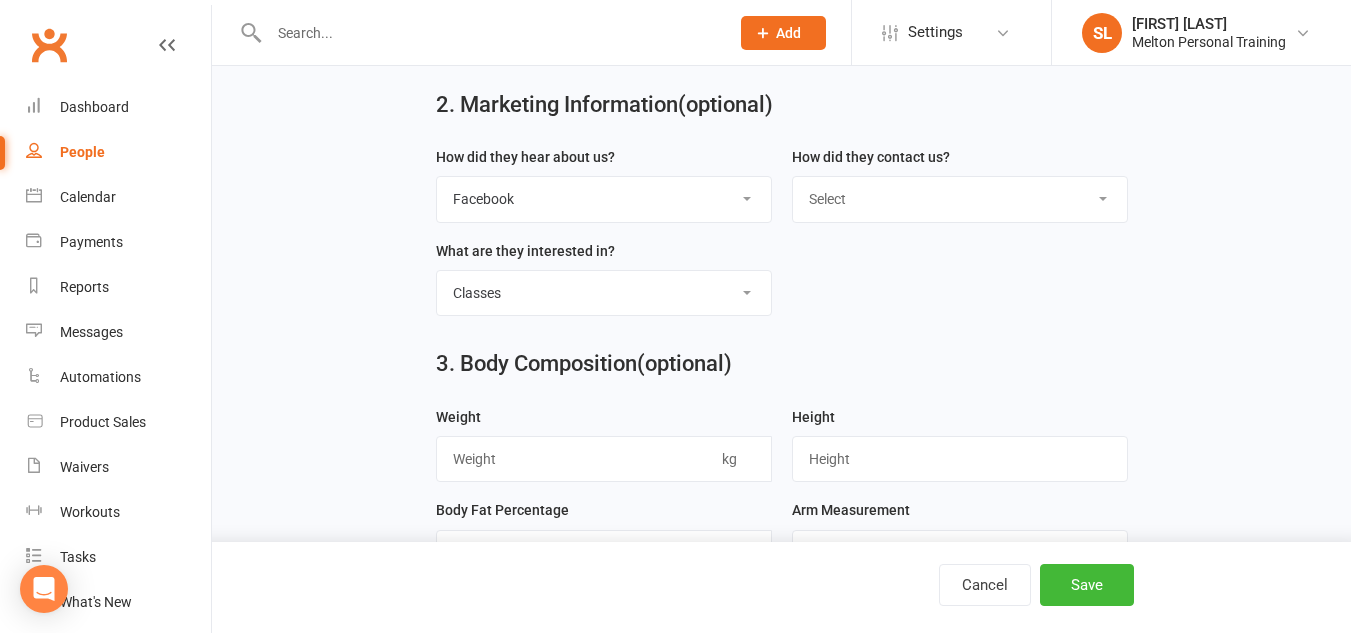 scroll, scrollTop: 781, scrollLeft: 0, axis: vertical 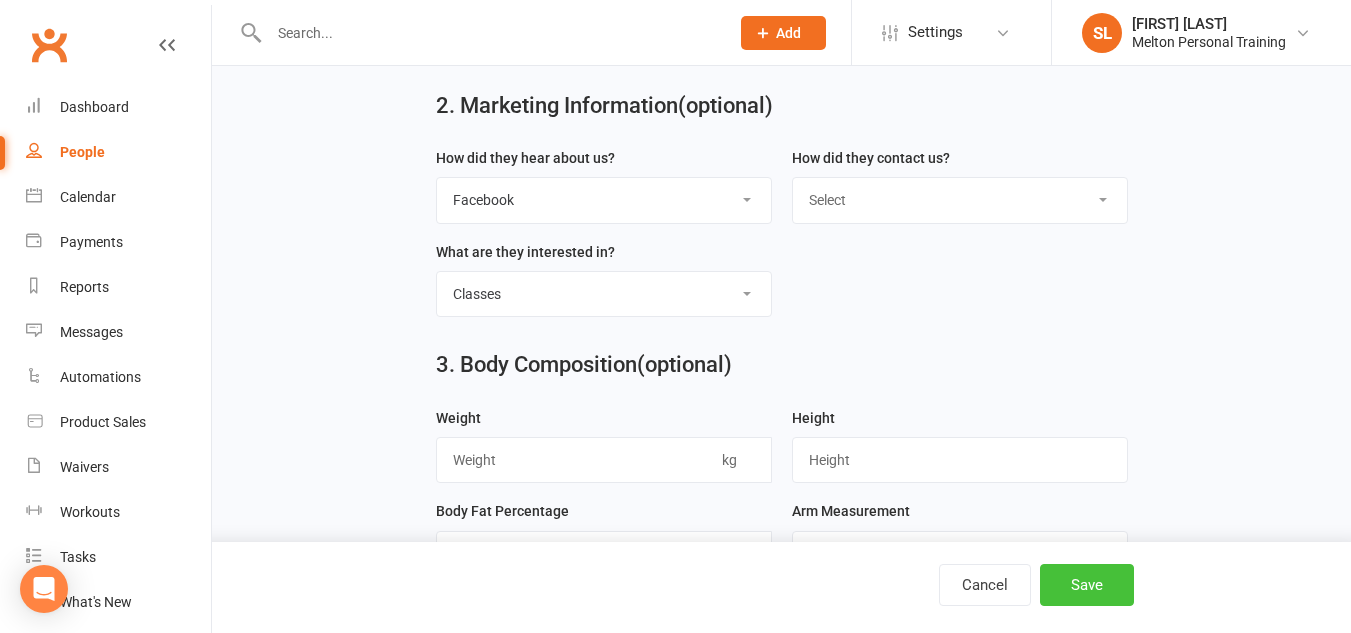 click on "Save" at bounding box center (1087, 585) 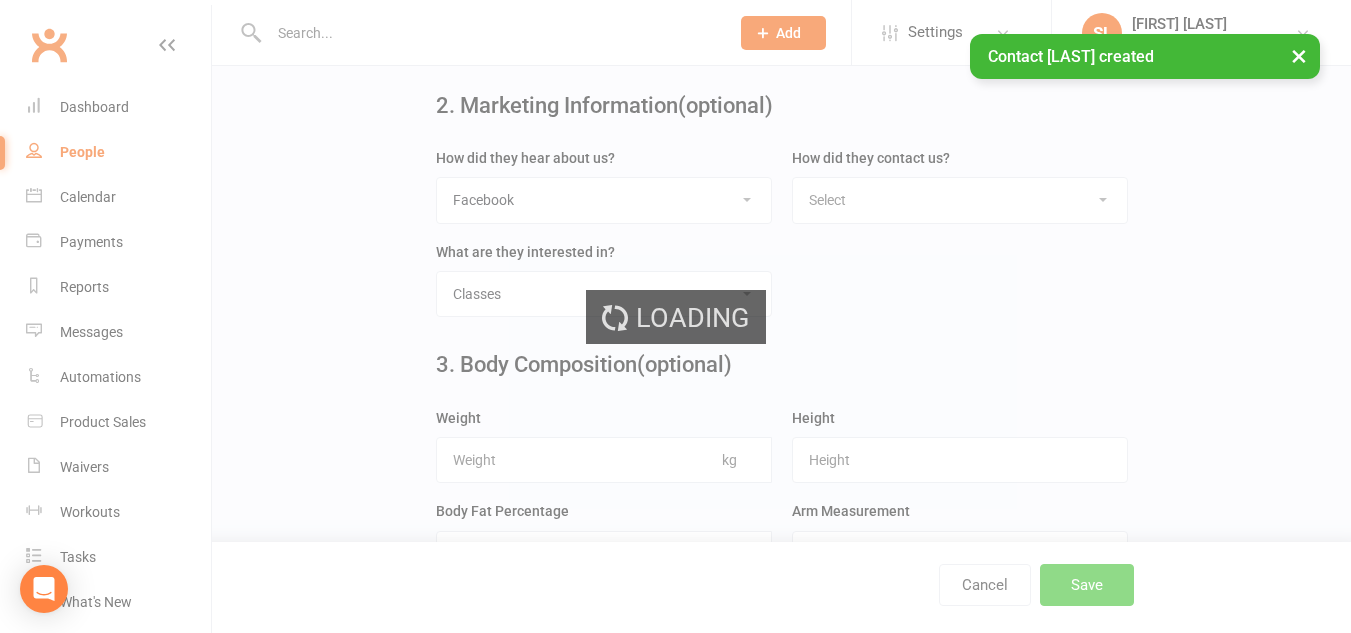 scroll, scrollTop: 0, scrollLeft: 0, axis: both 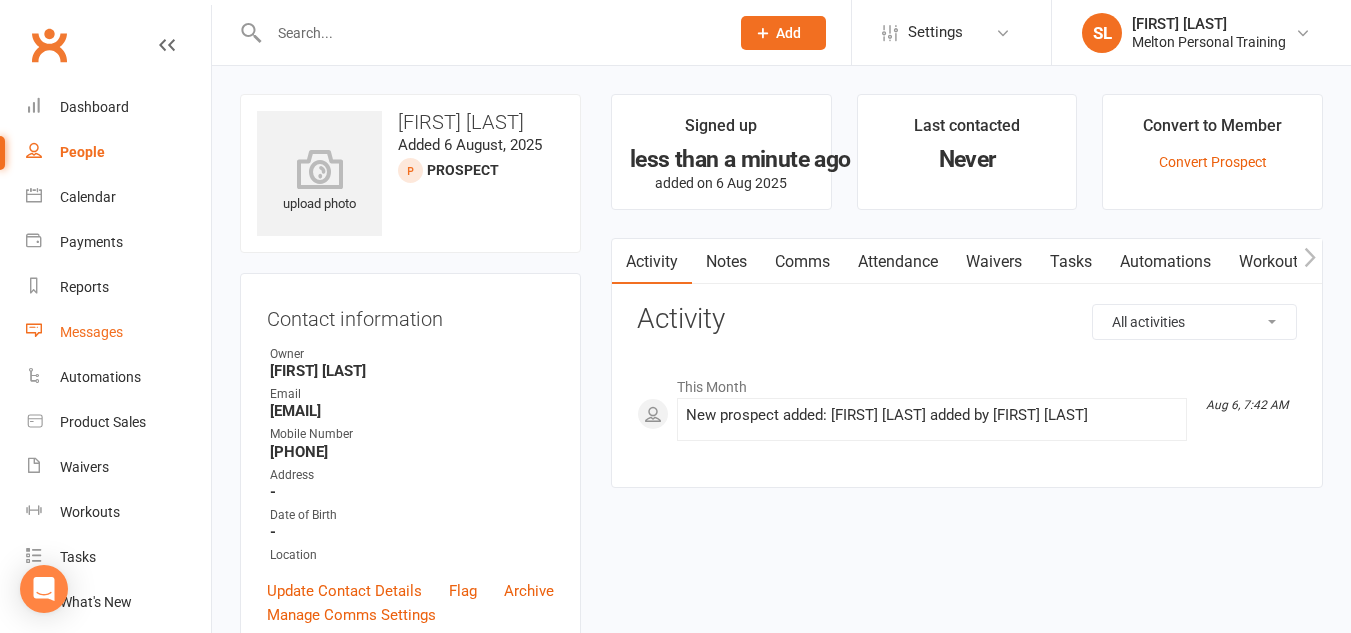 click on "Messages" at bounding box center (91, 332) 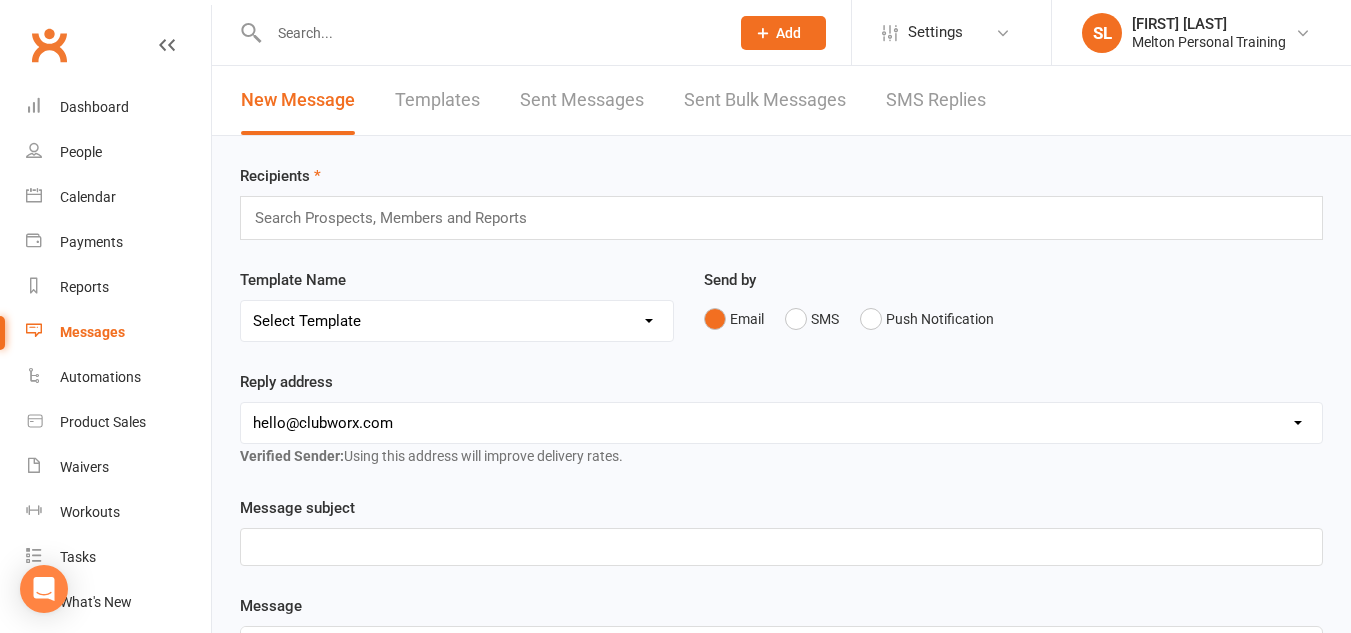 click on "Sent Messages" at bounding box center [582, 100] 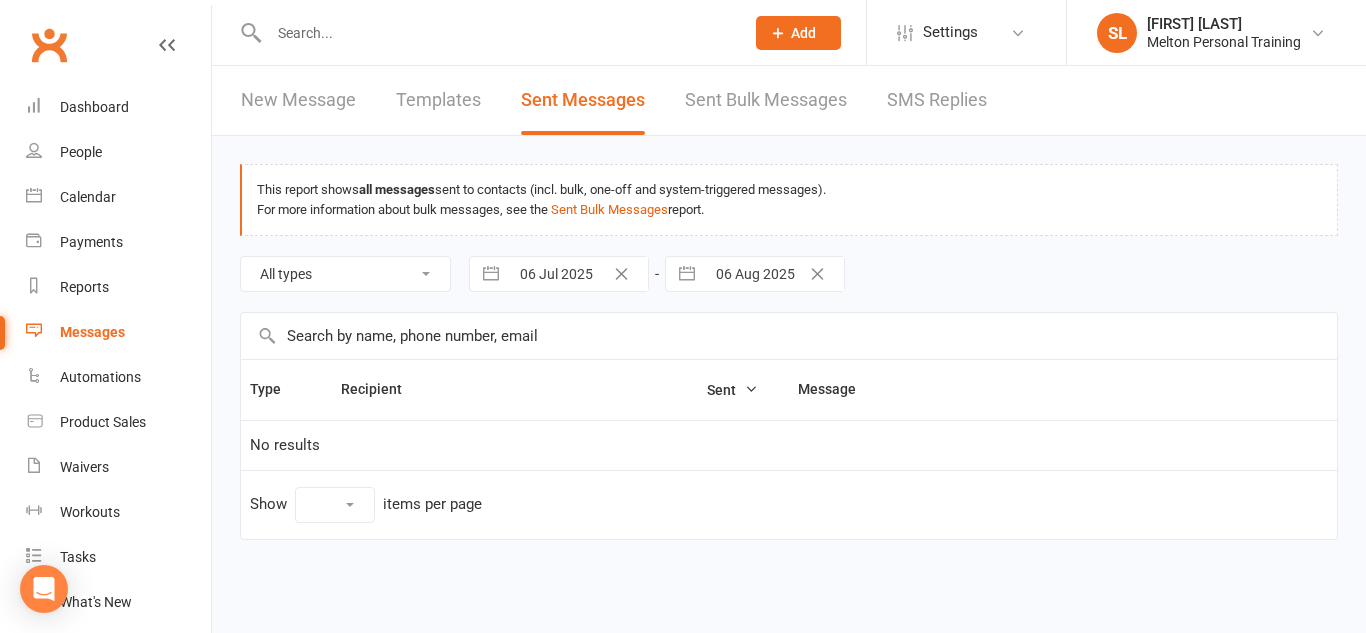 select on "10" 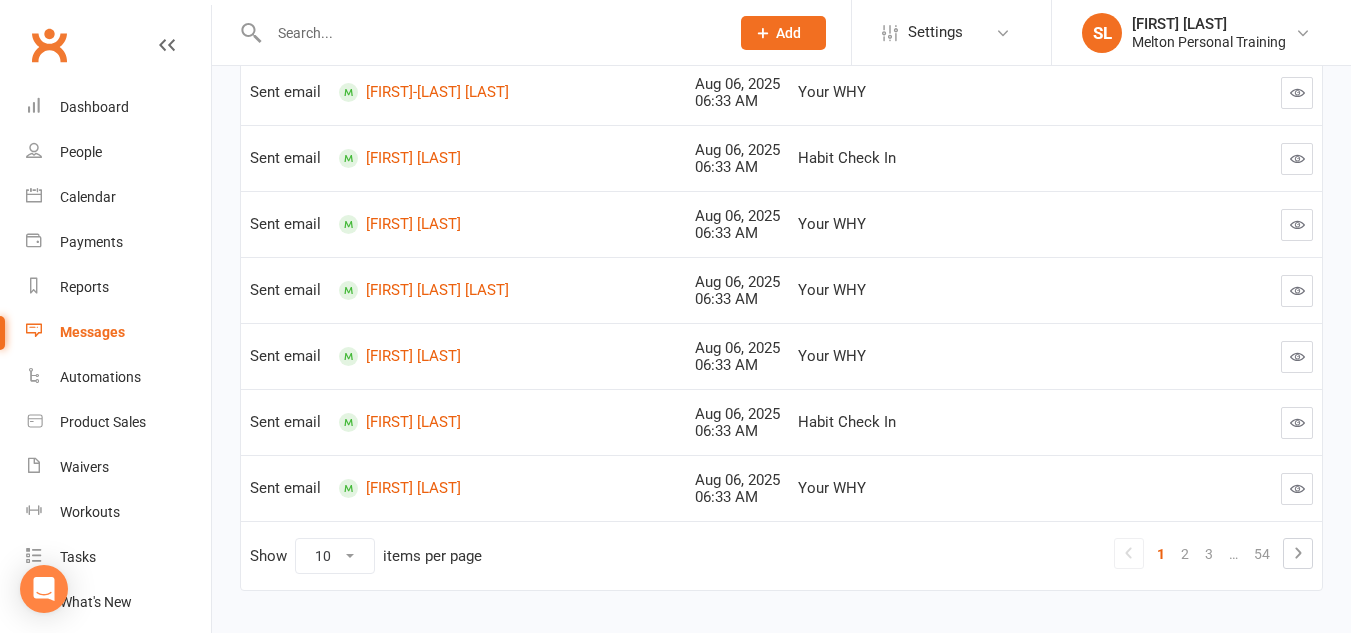 scroll, scrollTop: 602, scrollLeft: 0, axis: vertical 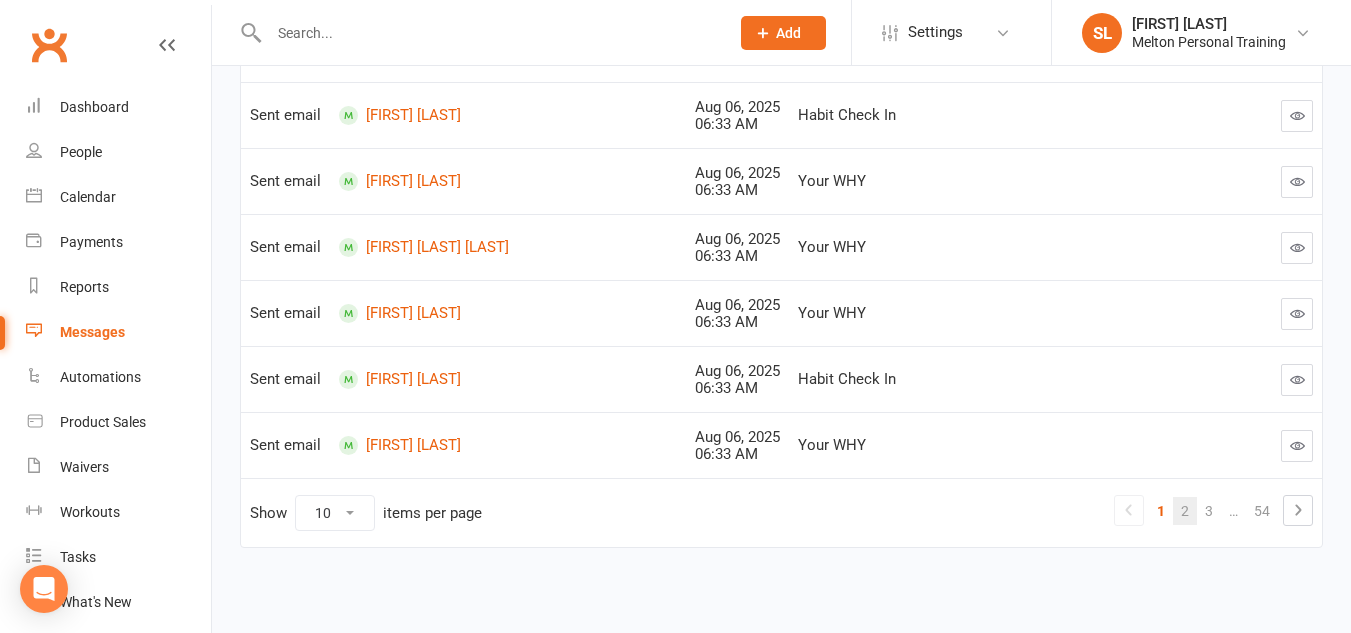 click on "2" at bounding box center [1185, 511] 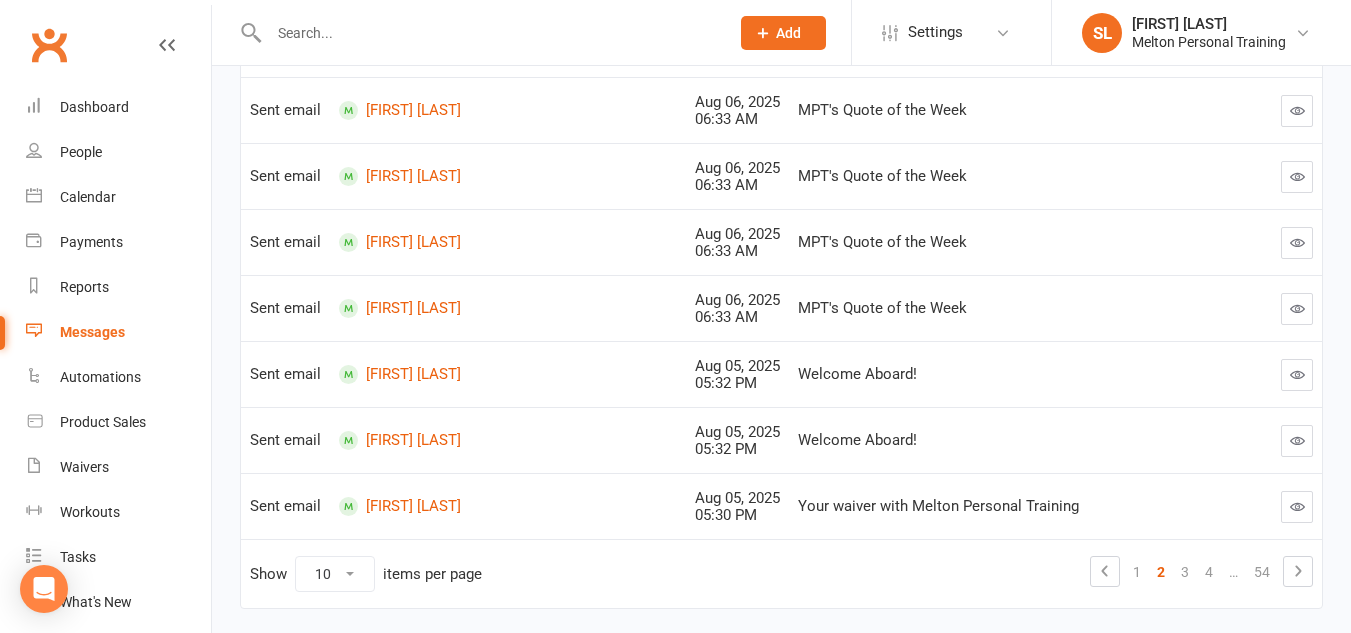 scroll, scrollTop: 602, scrollLeft: 0, axis: vertical 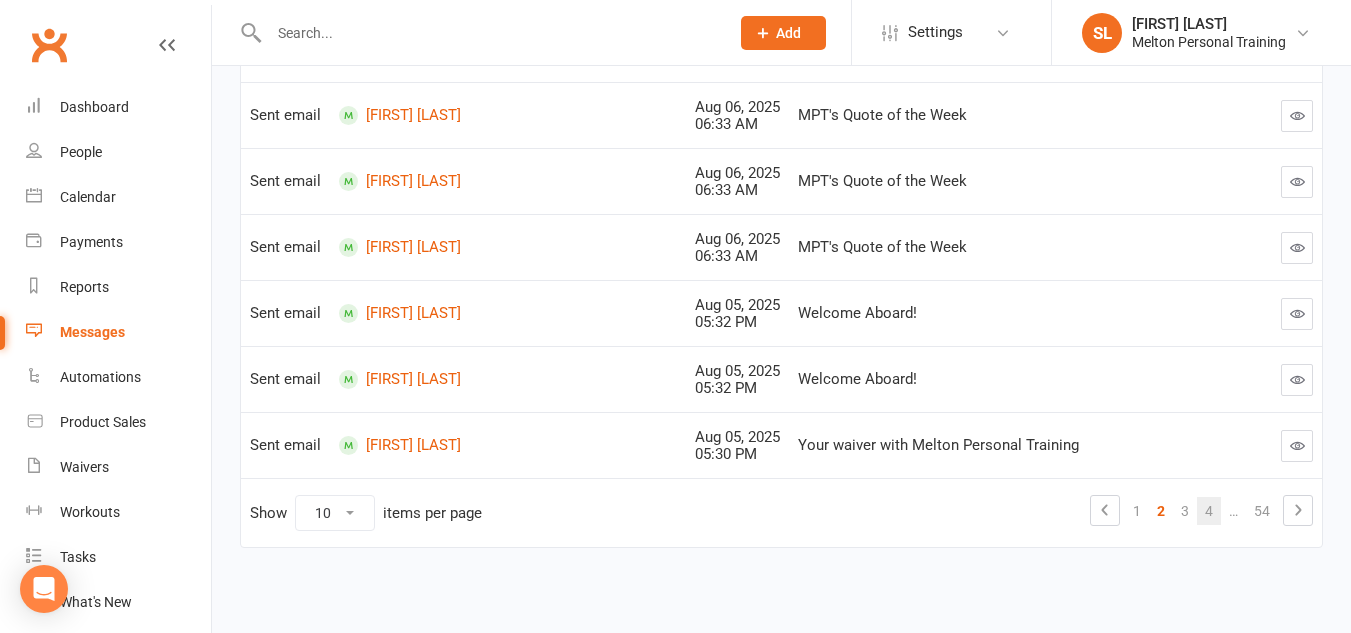 click on "4" at bounding box center (1209, 511) 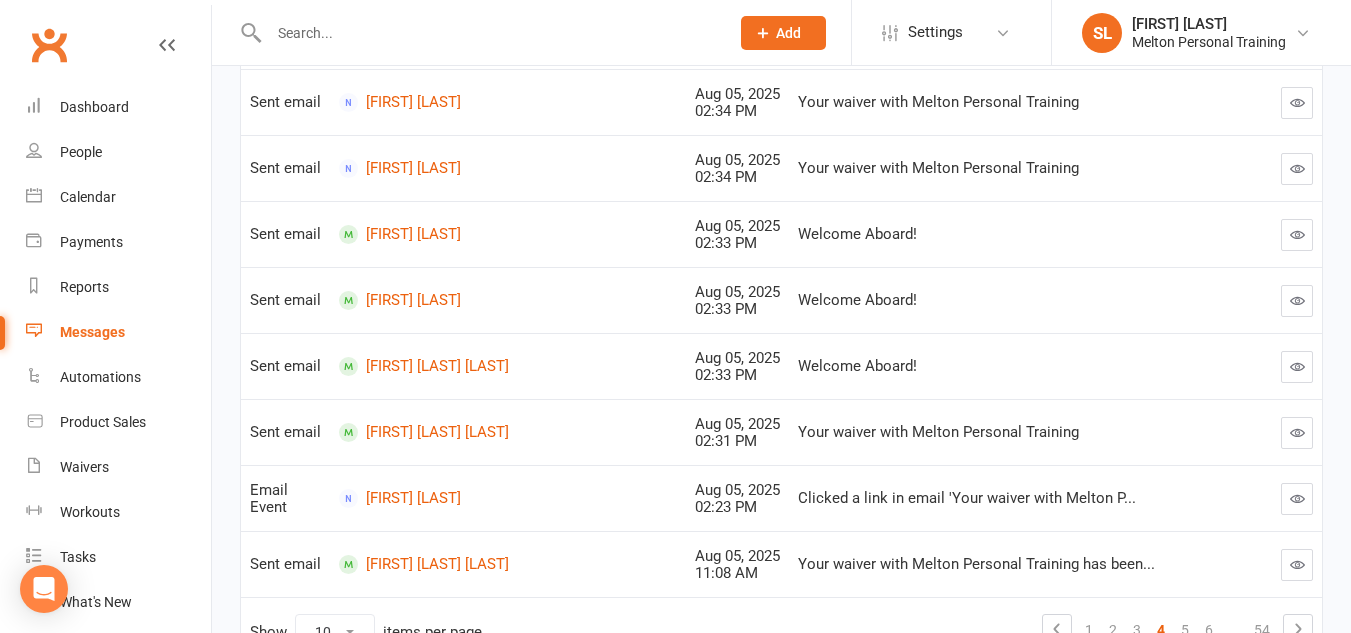scroll, scrollTop: 602, scrollLeft: 0, axis: vertical 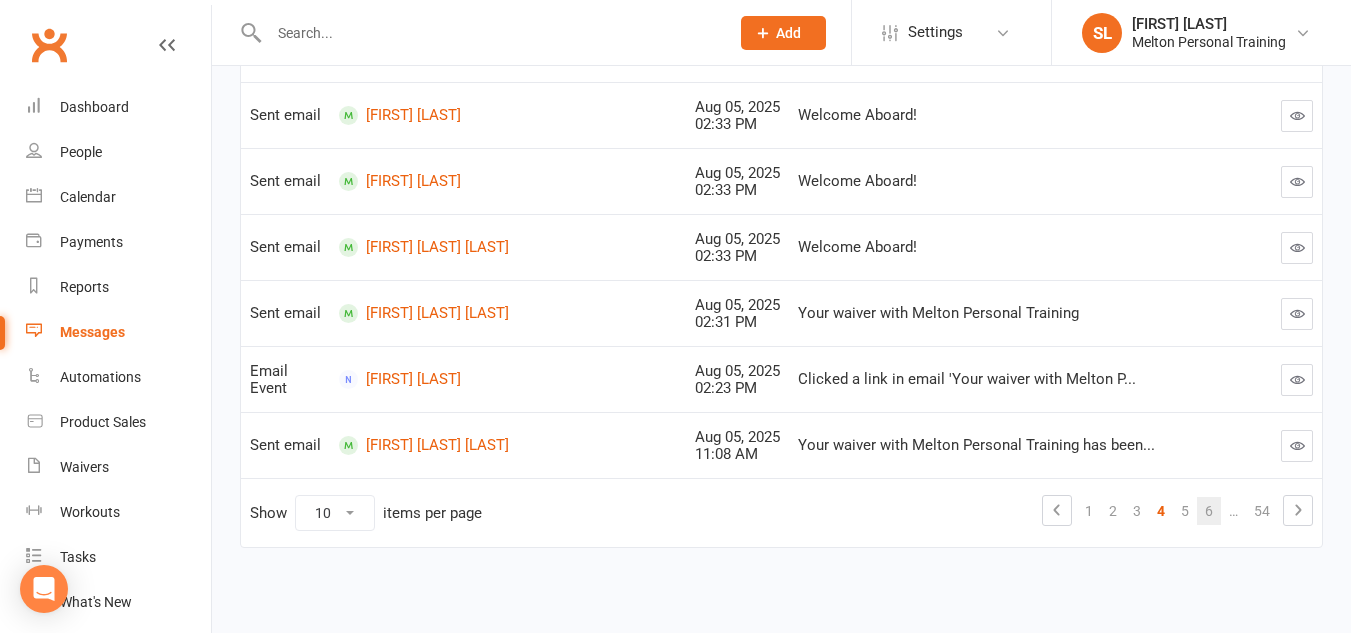 click on "6" at bounding box center [1209, 511] 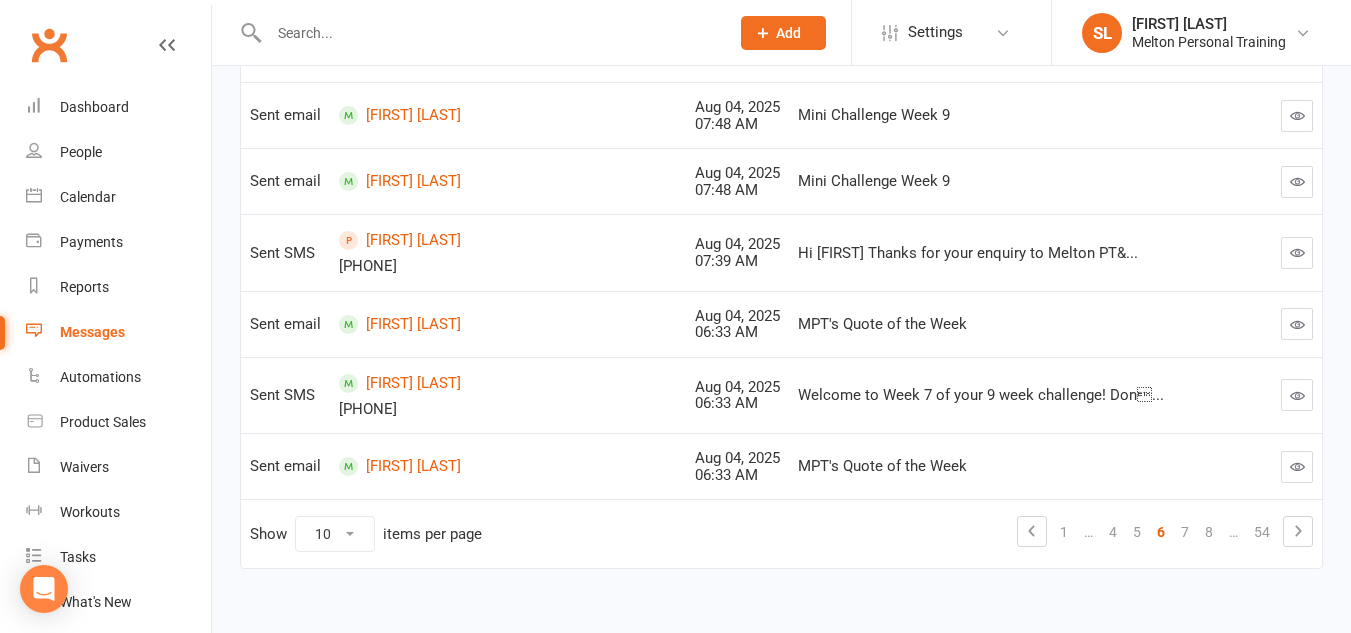 click at bounding box center [1297, 253] 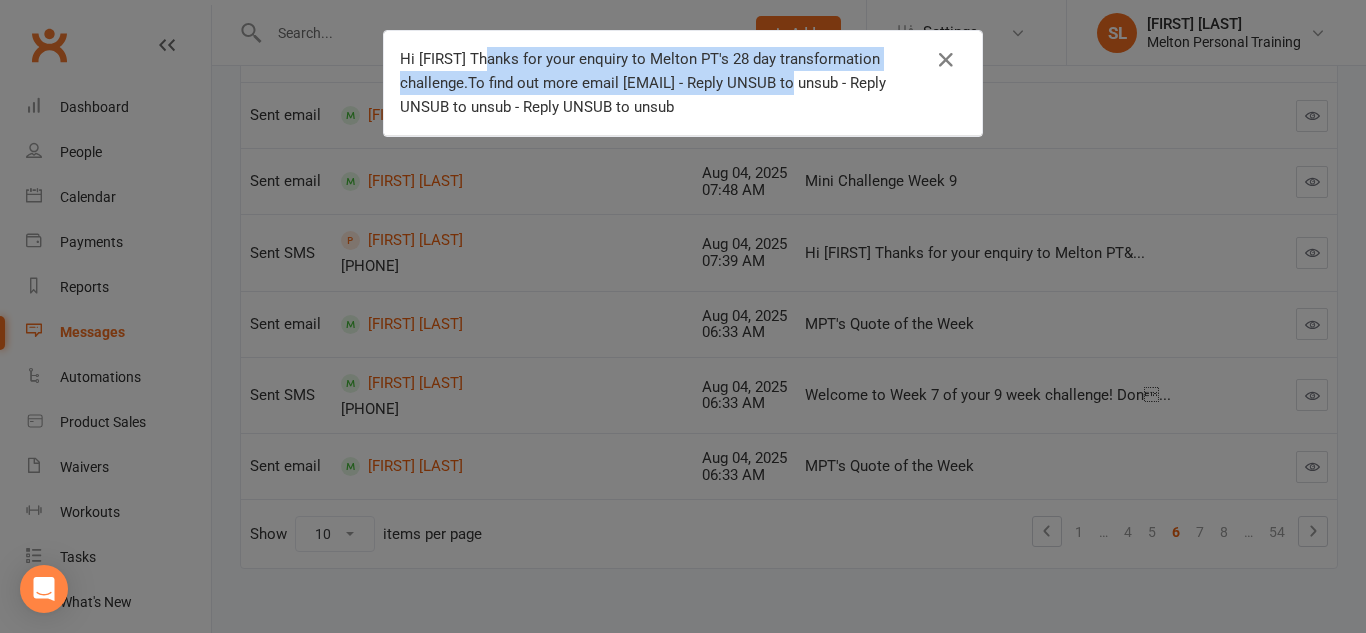 drag, startPoint x: 491, startPoint y: 58, endPoint x: 781, endPoint y: 91, distance: 291.87155 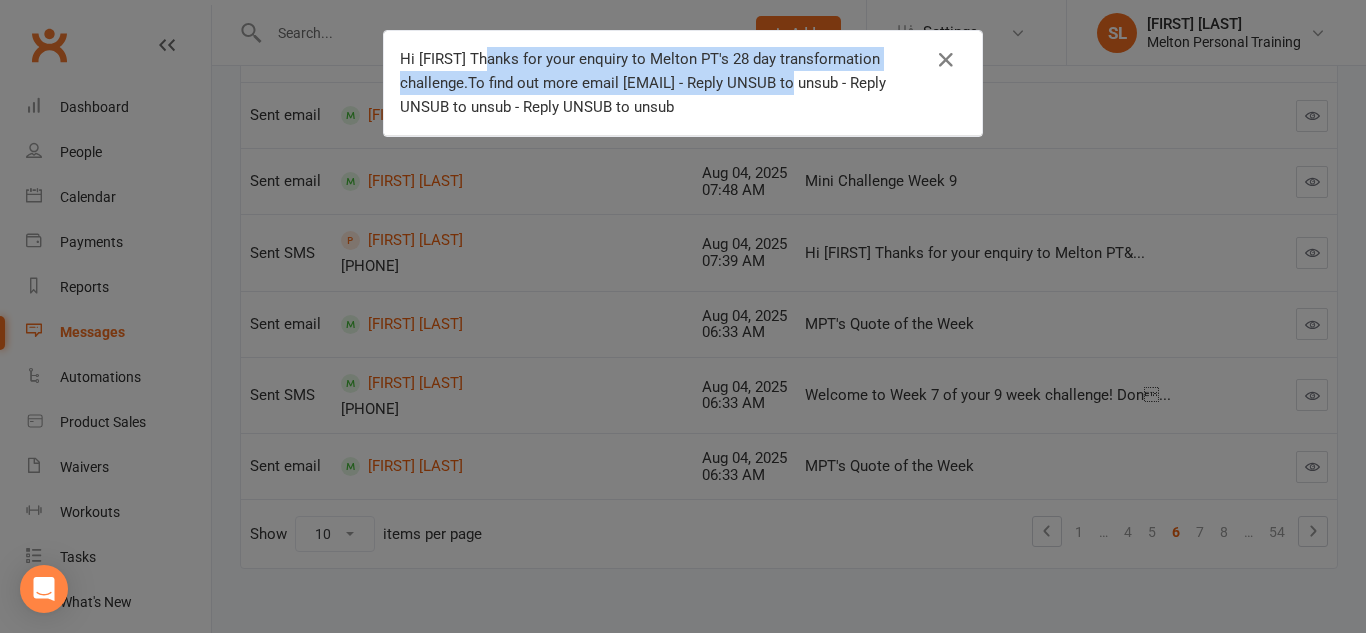 copy on "Thanks for your enquiry to Melton PT's 28 day transformation challenge.To find out more email meltonptvic@gmail.com" 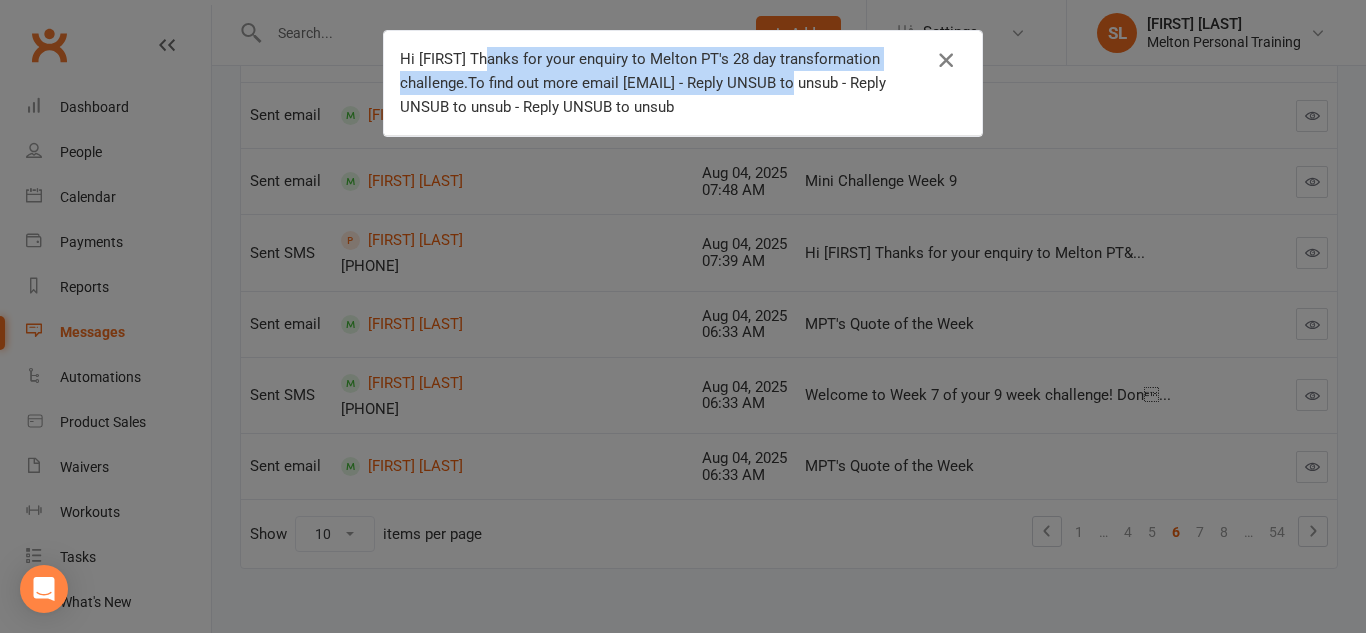 click at bounding box center (946, 60) 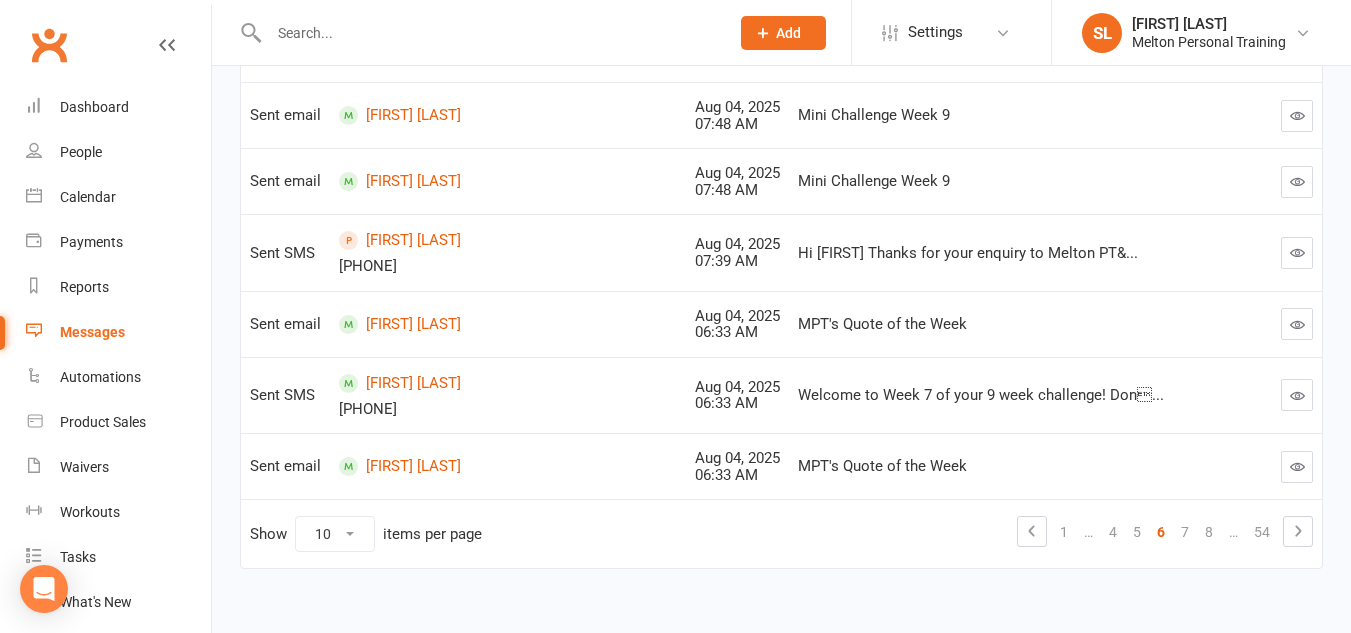 click on "Messages" at bounding box center [92, 332] 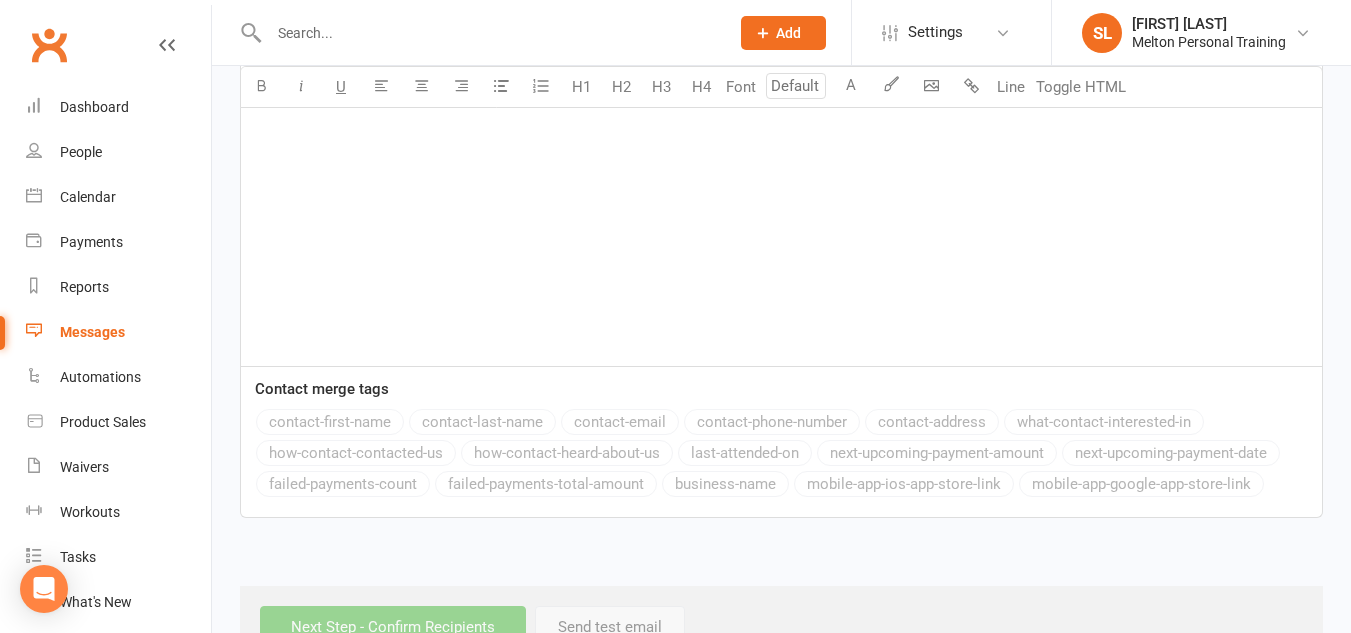 scroll, scrollTop: 0, scrollLeft: 0, axis: both 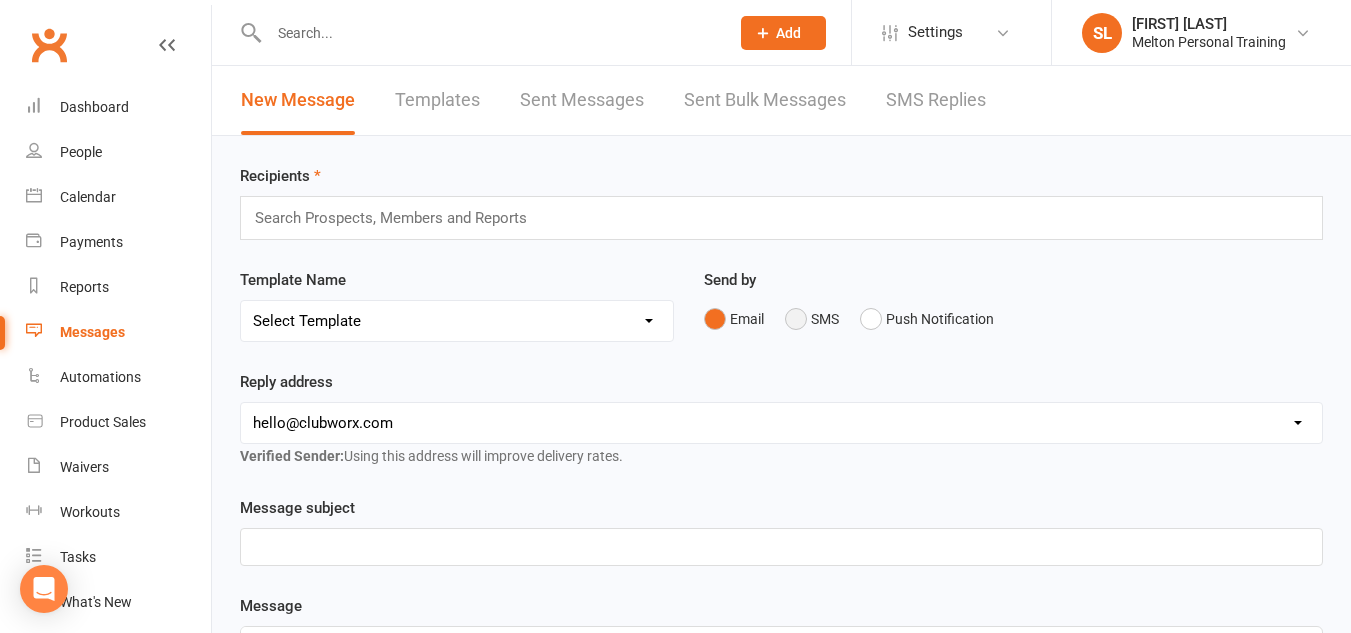 click on "SMS" at bounding box center (812, 319) 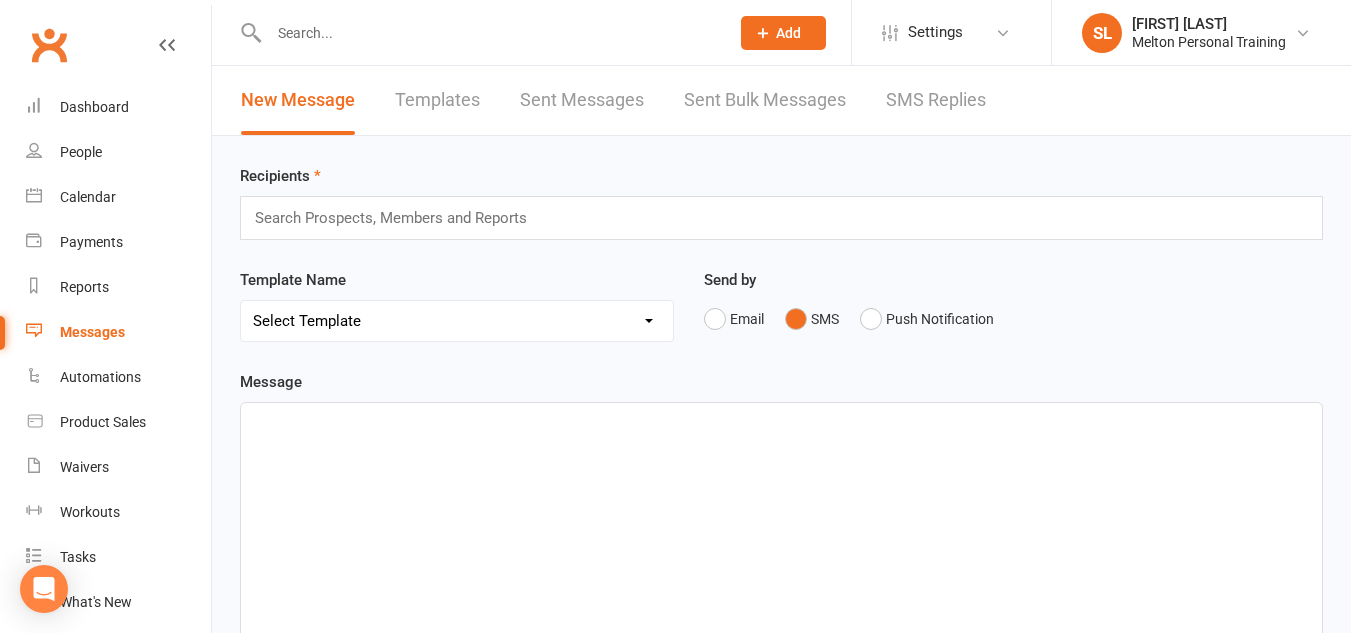 click on "﻿" at bounding box center (781, 421) 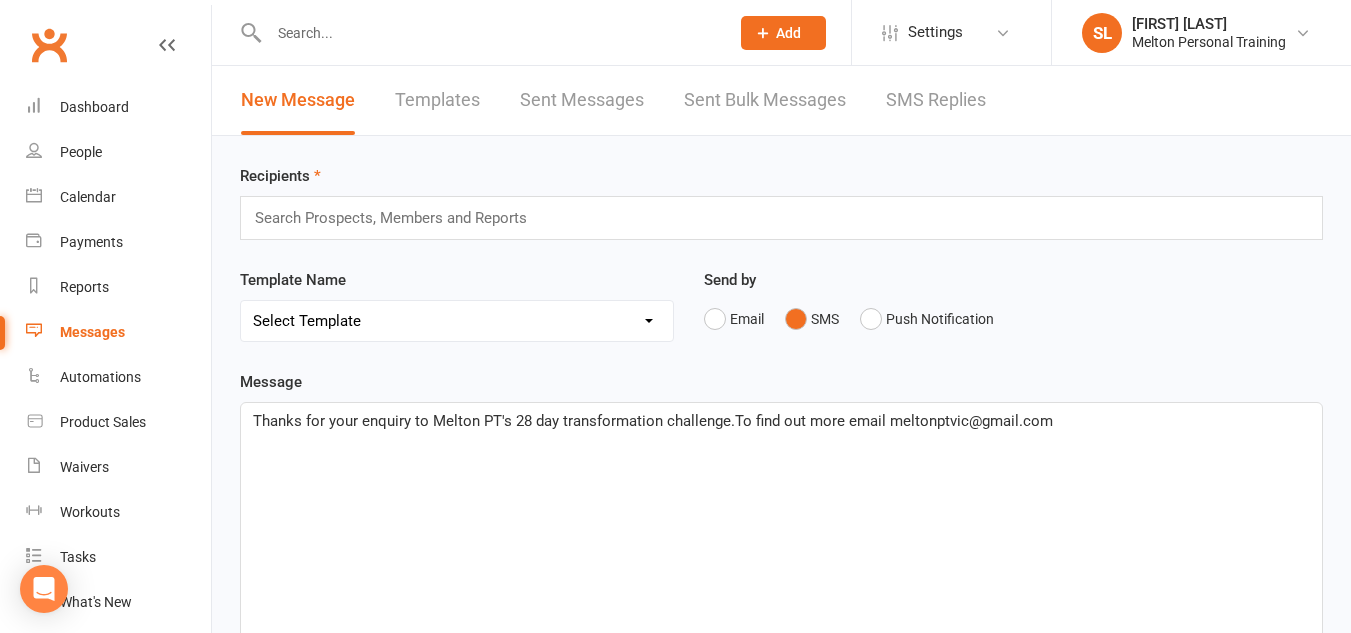 click on "Thanks for your enquiry to Melton PT's 28 day transformation challenge.To find out more email meltonptvic@gmail.com" at bounding box center [653, 421] 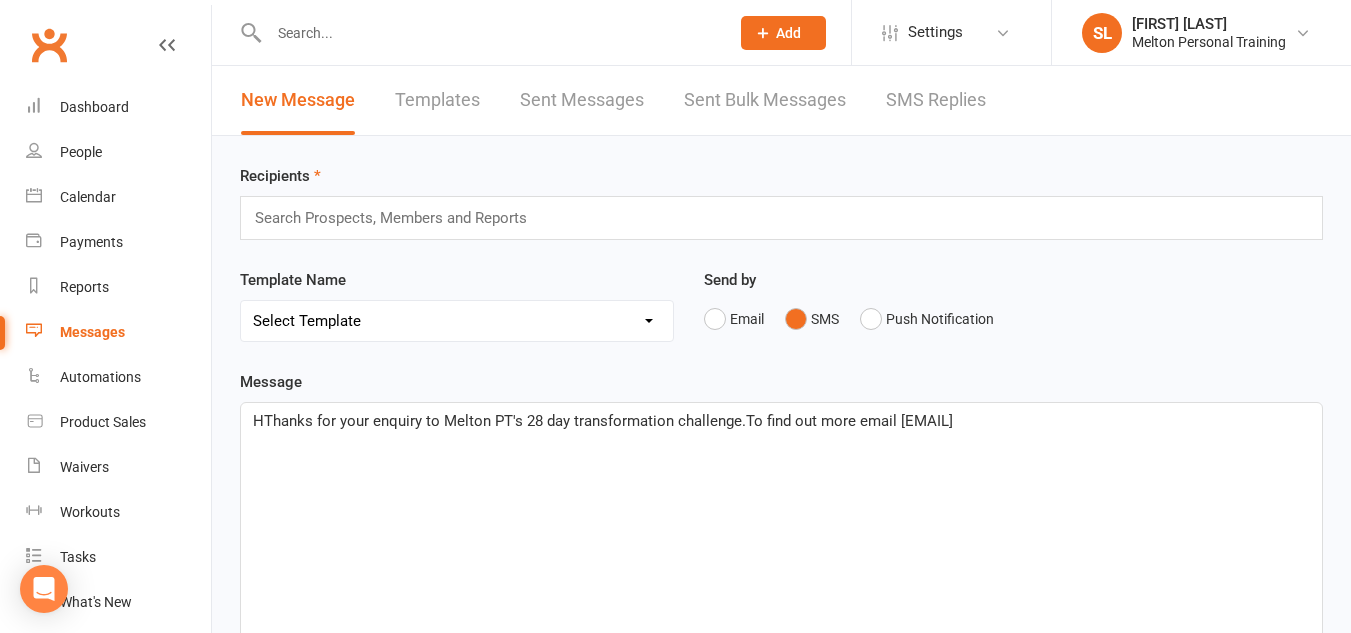 type 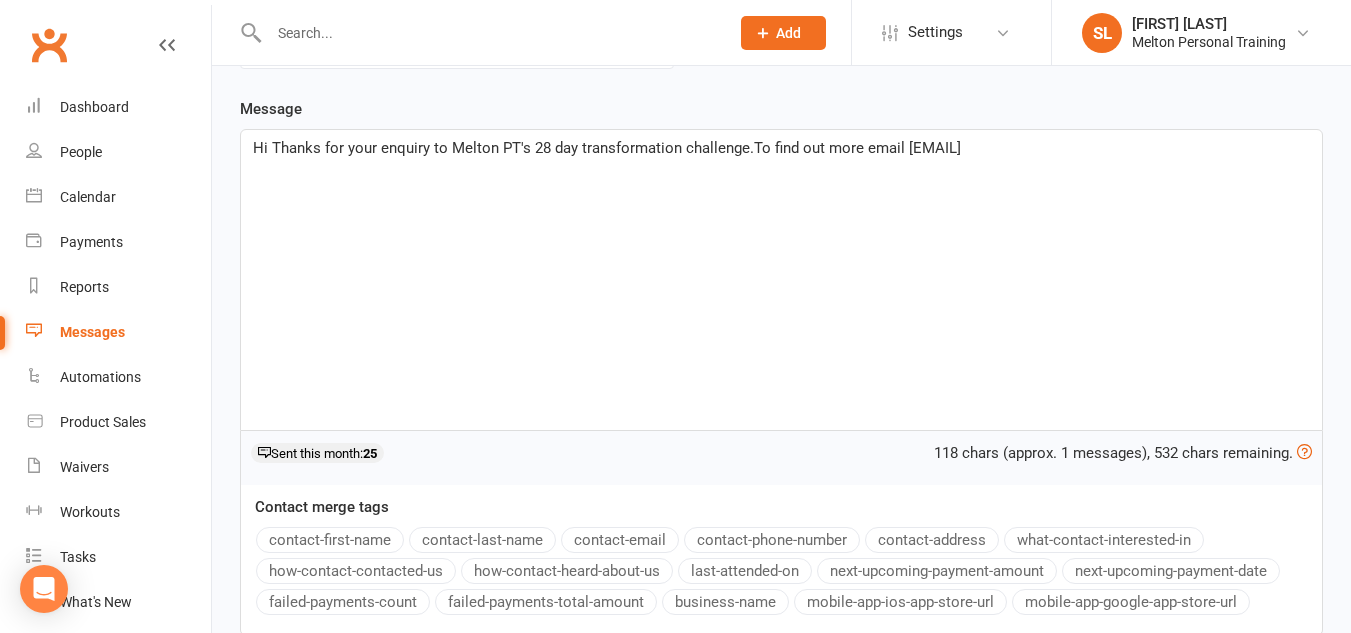 scroll, scrollTop: 278, scrollLeft: 0, axis: vertical 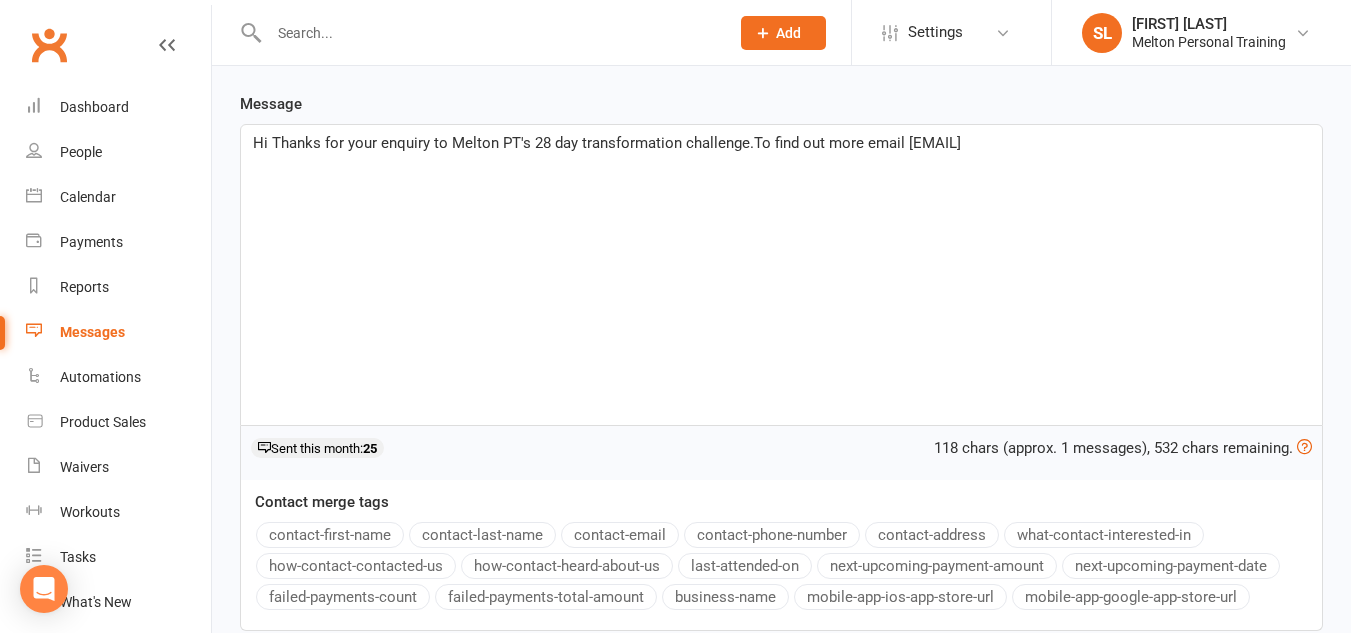 click on "contact-first-name" at bounding box center (330, 535) 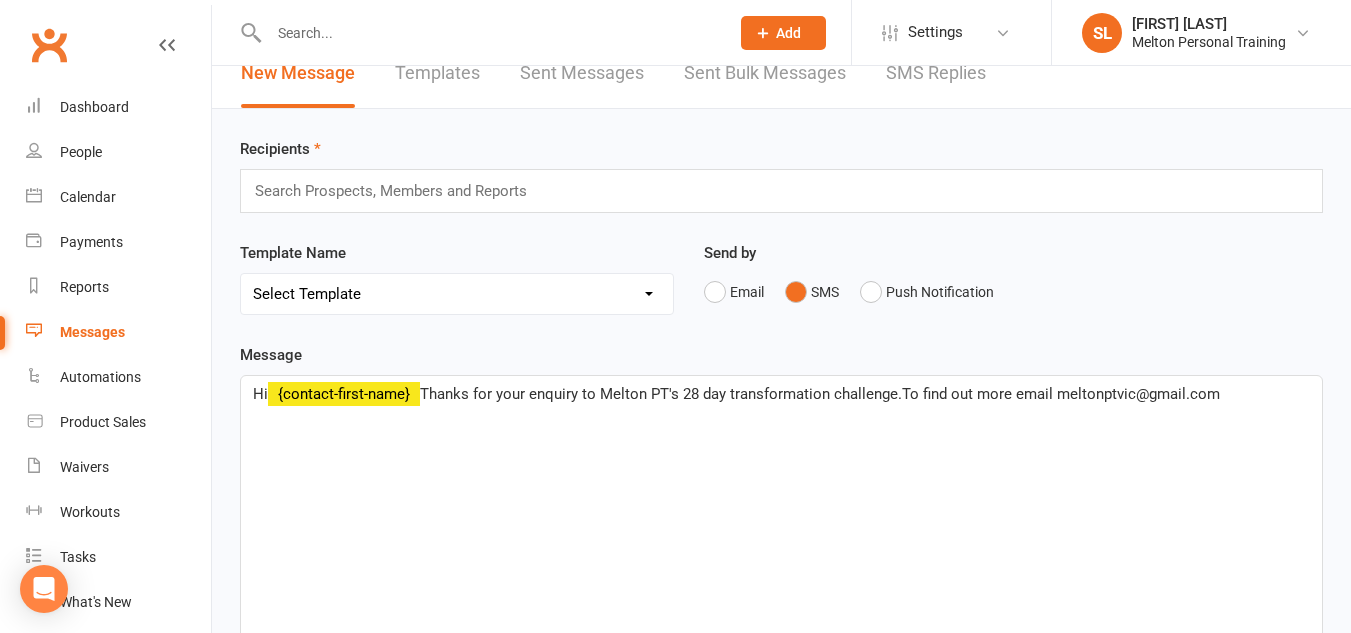 scroll, scrollTop: 0, scrollLeft: 0, axis: both 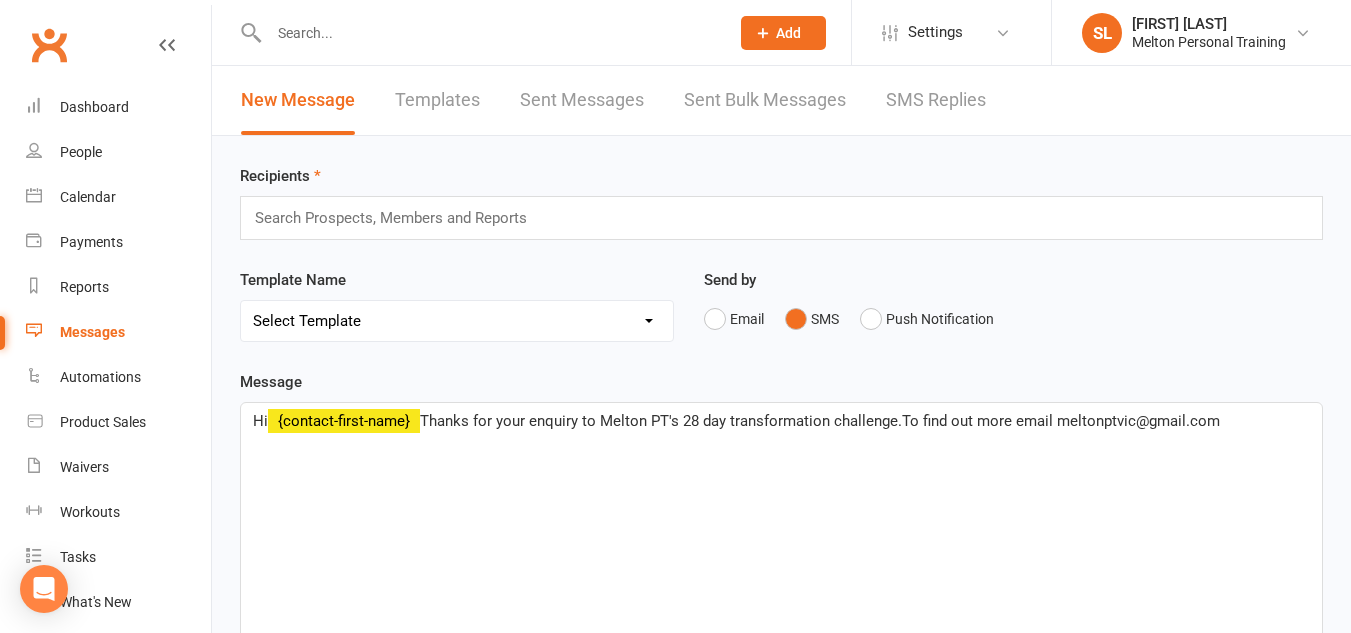 click at bounding box center [399, 218] 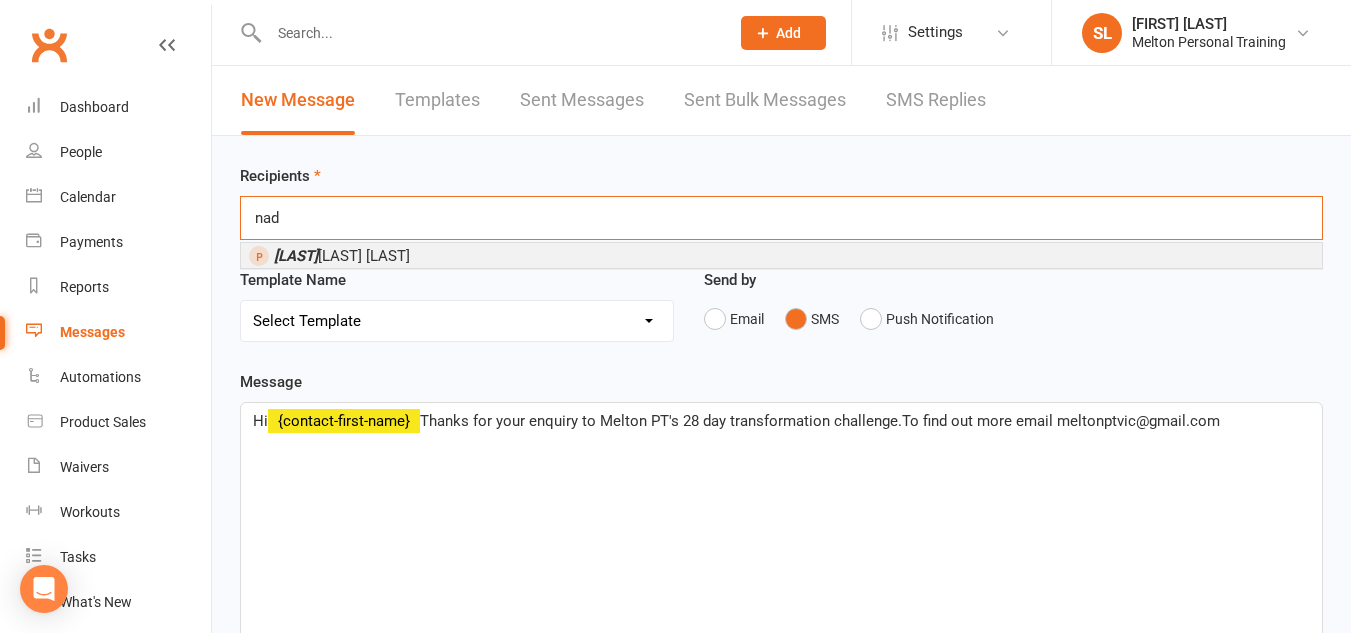 type on "nad" 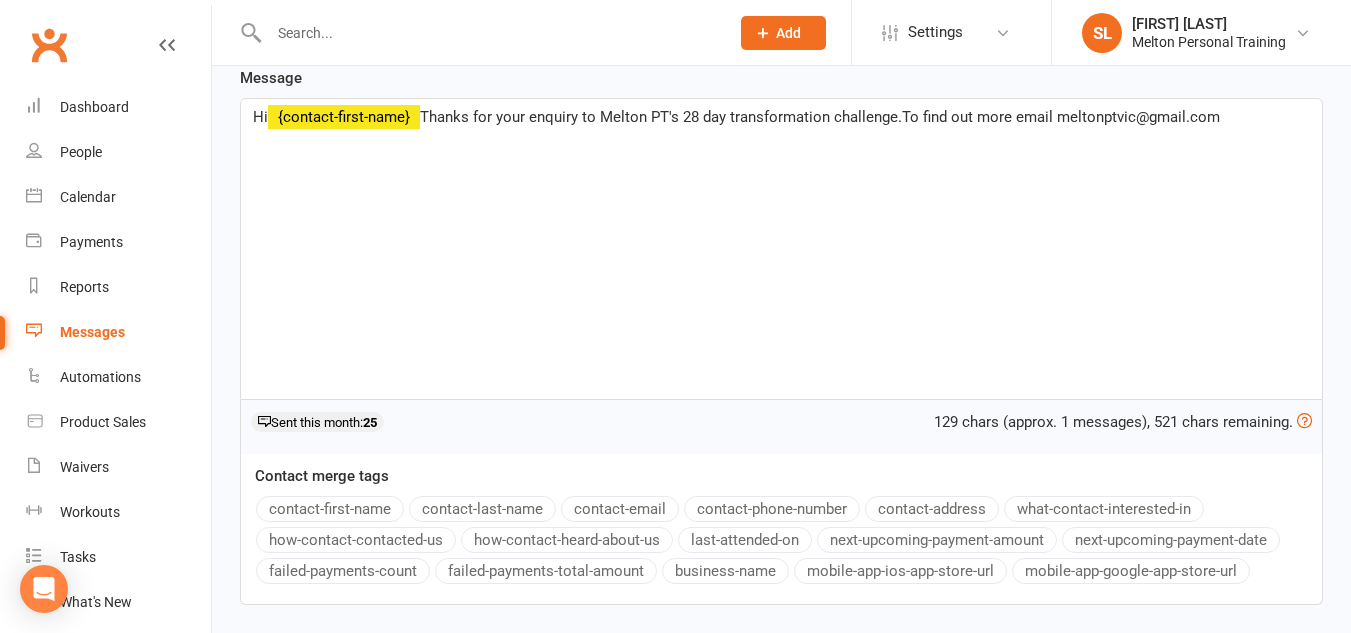 scroll, scrollTop: 461, scrollLeft: 0, axis: vertical 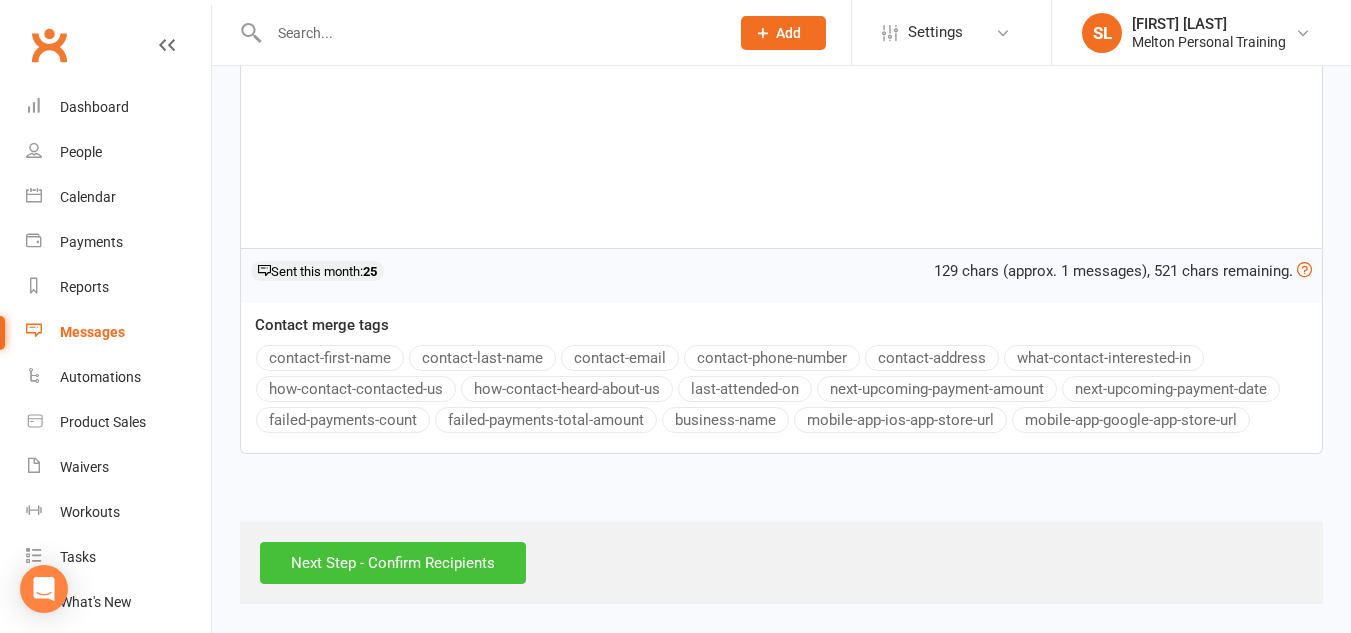 click on "Next Step - Confirm Recipients" at bounding box center (393, 563) 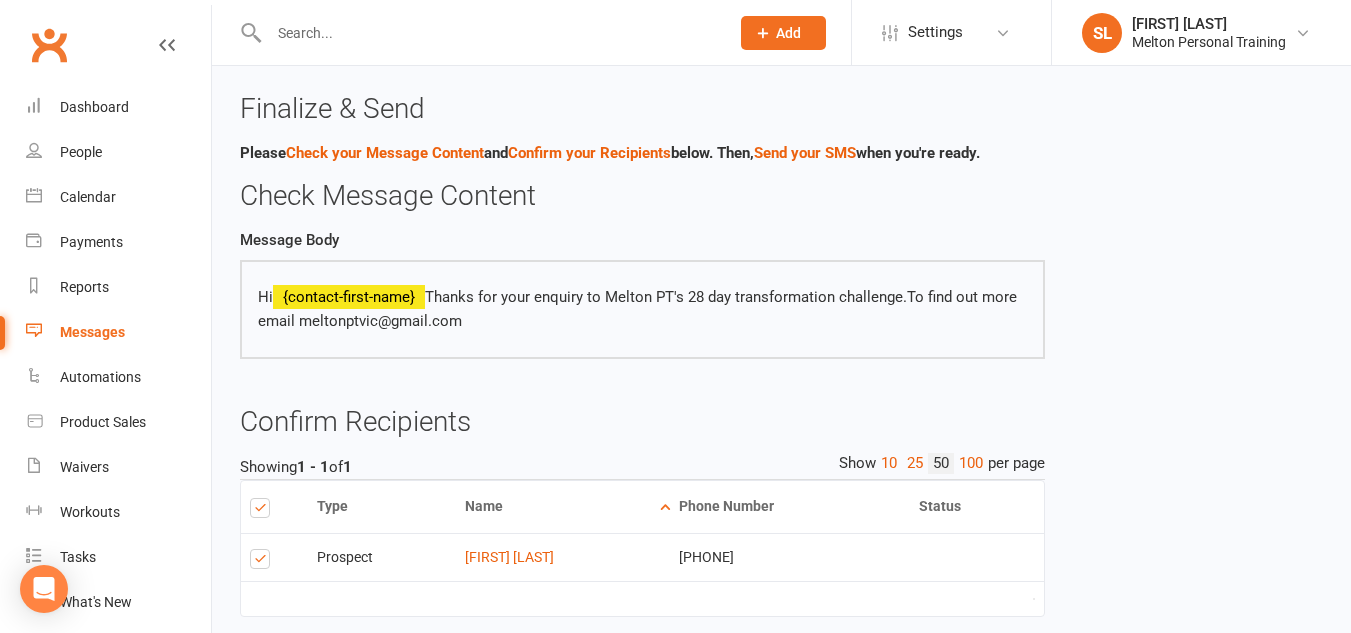 scroll, scrollTop: 111, scrollLeft: 0, axis: vertical 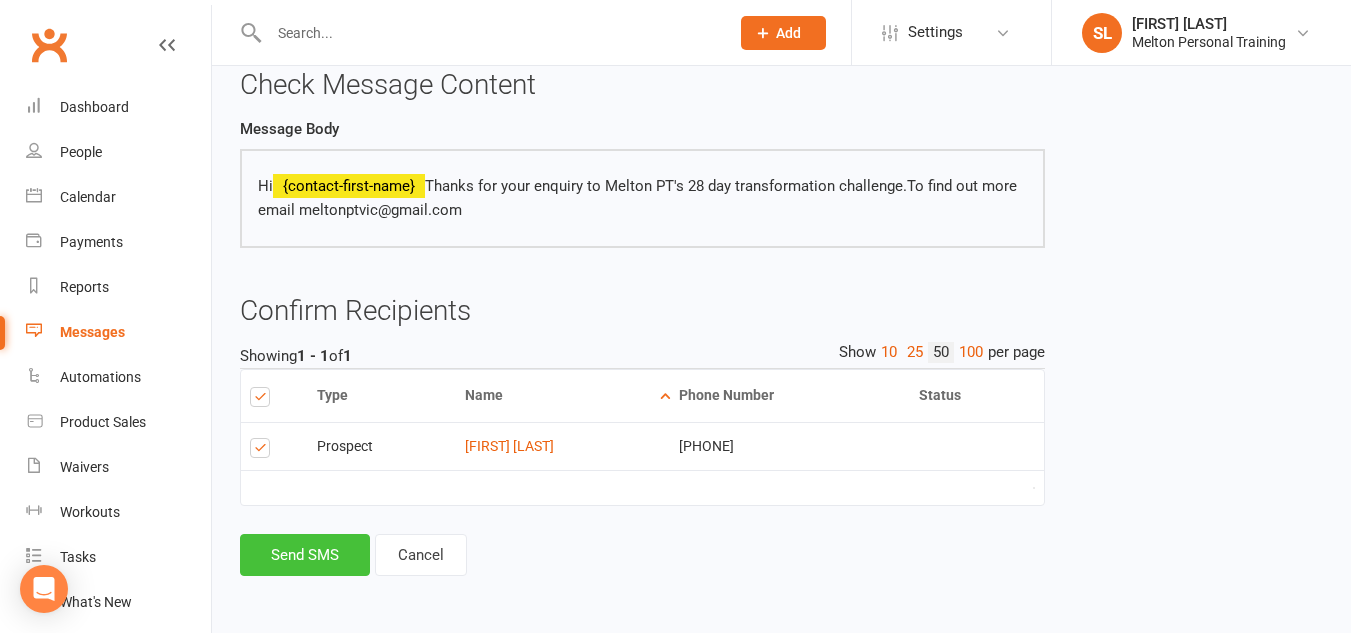 click on "Send SMS" at bounding box center [305, 555] 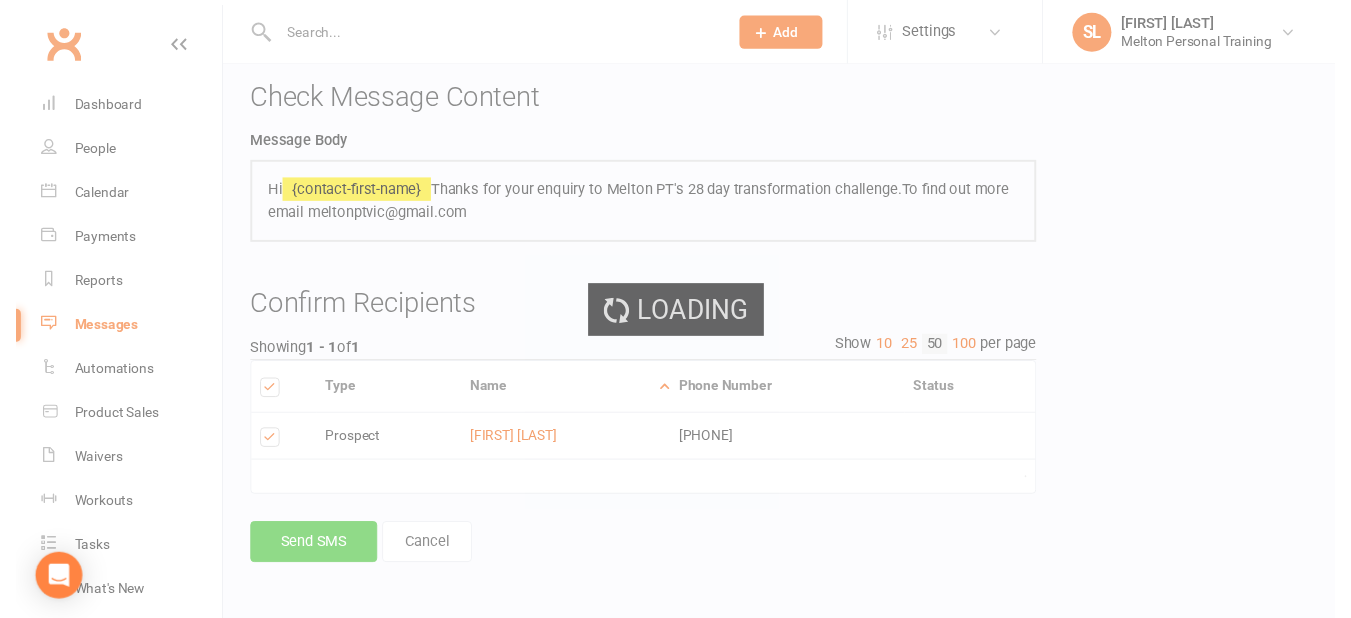 scroll, scrollTop: 111, scrollLeft: 0, axis: vertical 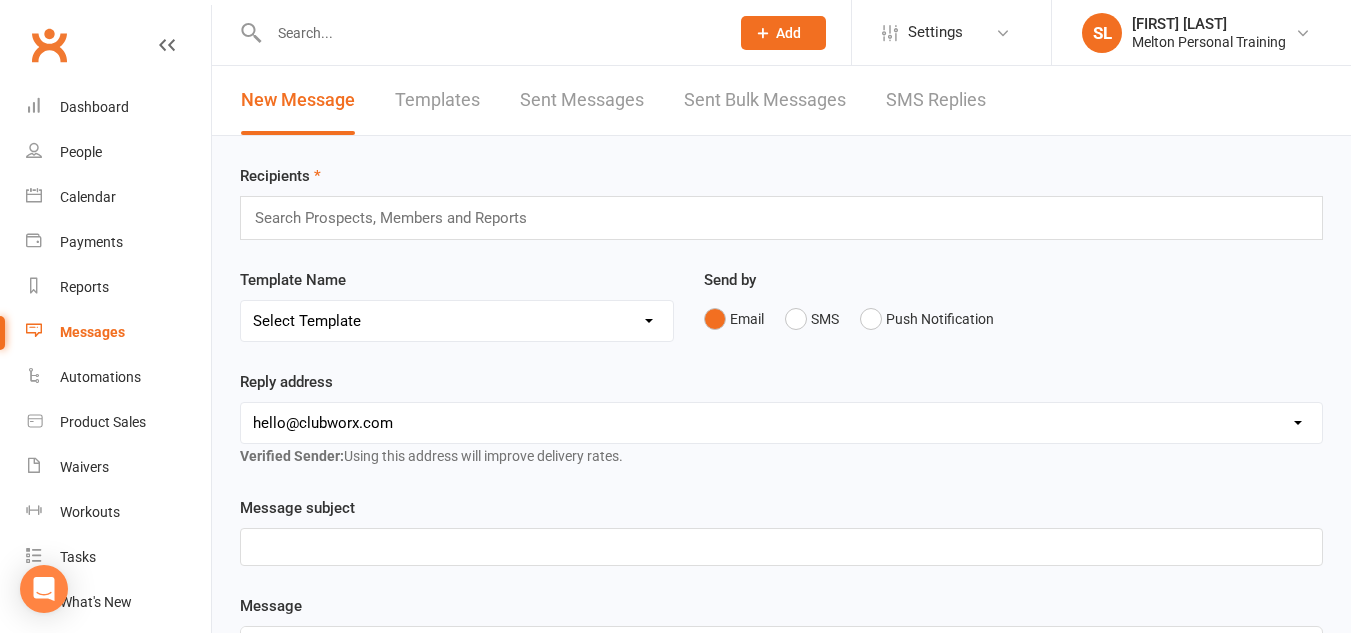 click on "Templates" at bounding box center (437, 100) 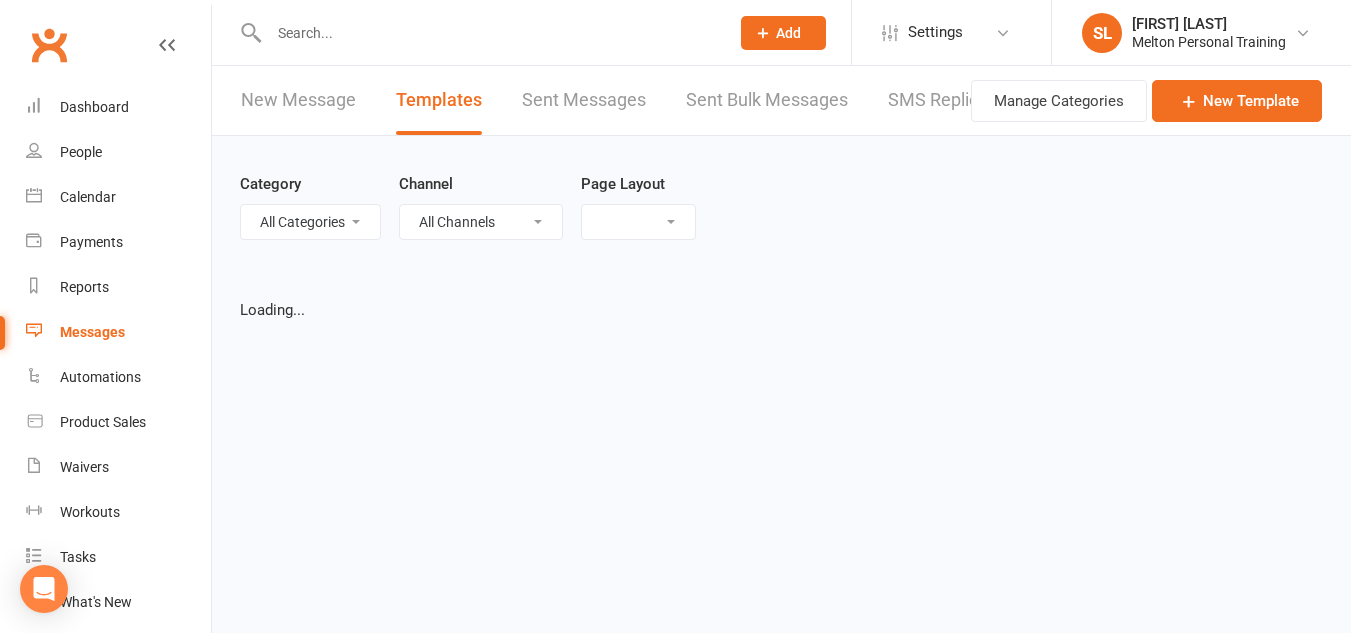 select on "grid" 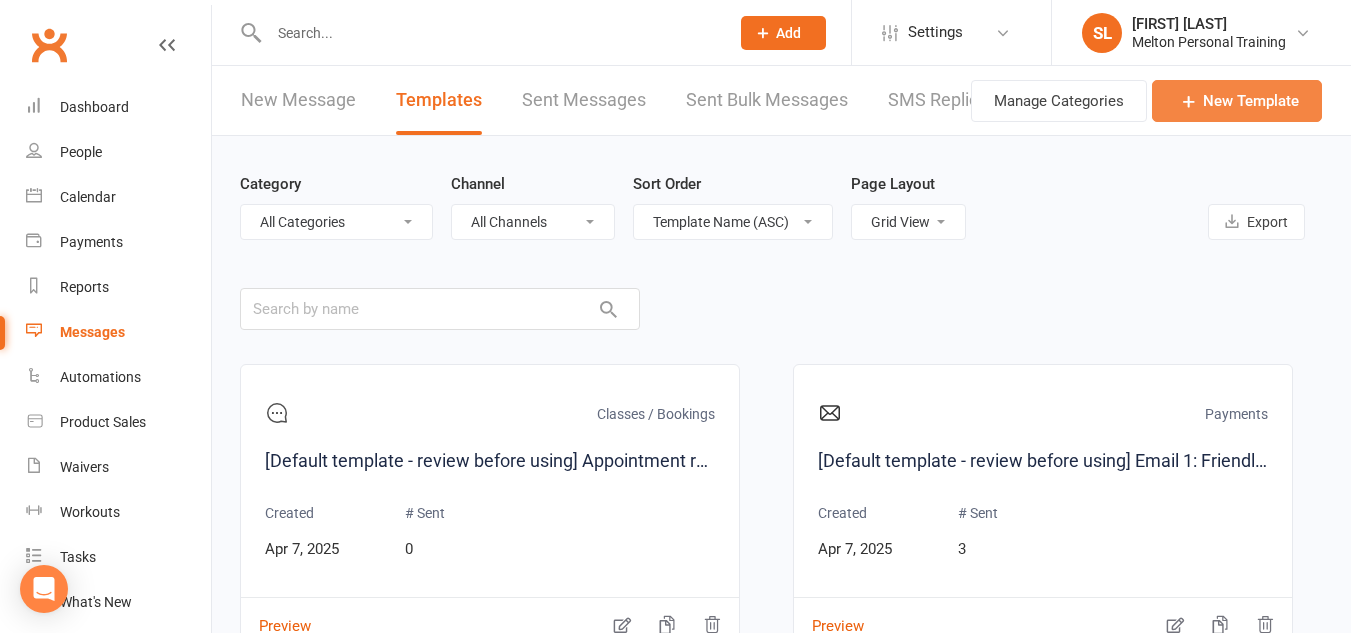 click on "New Template" at bounding box center (1237, 101) 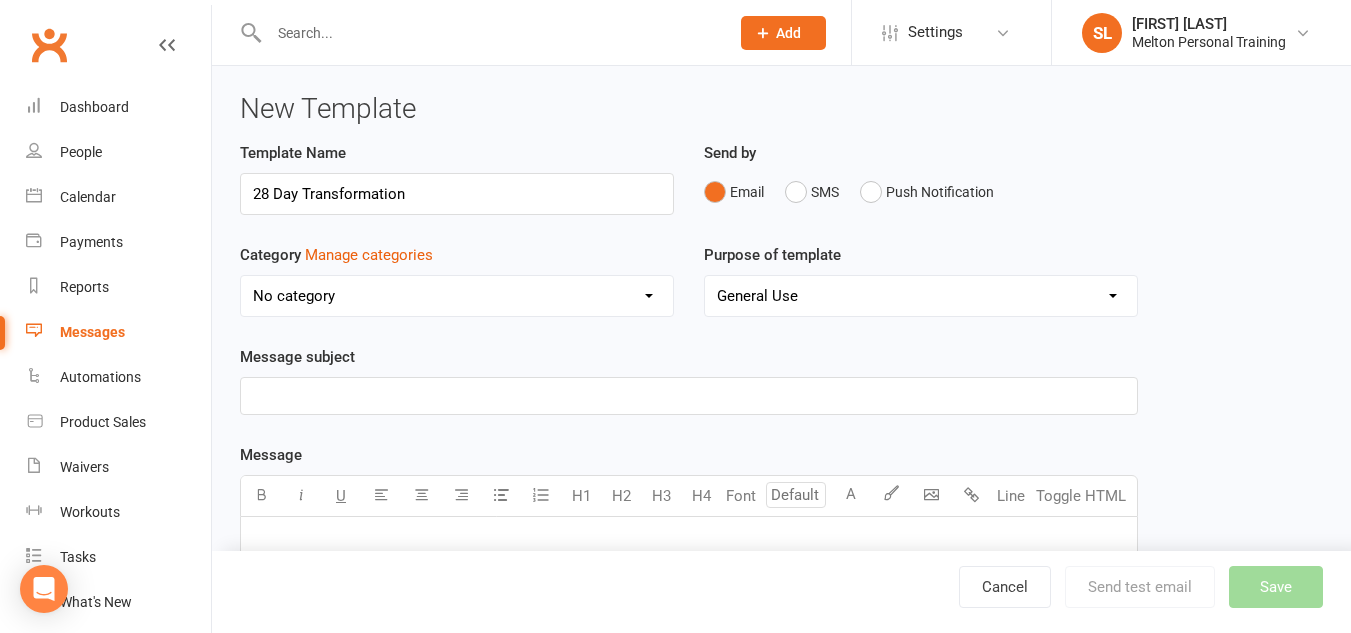 type on "28 Day Transformation" 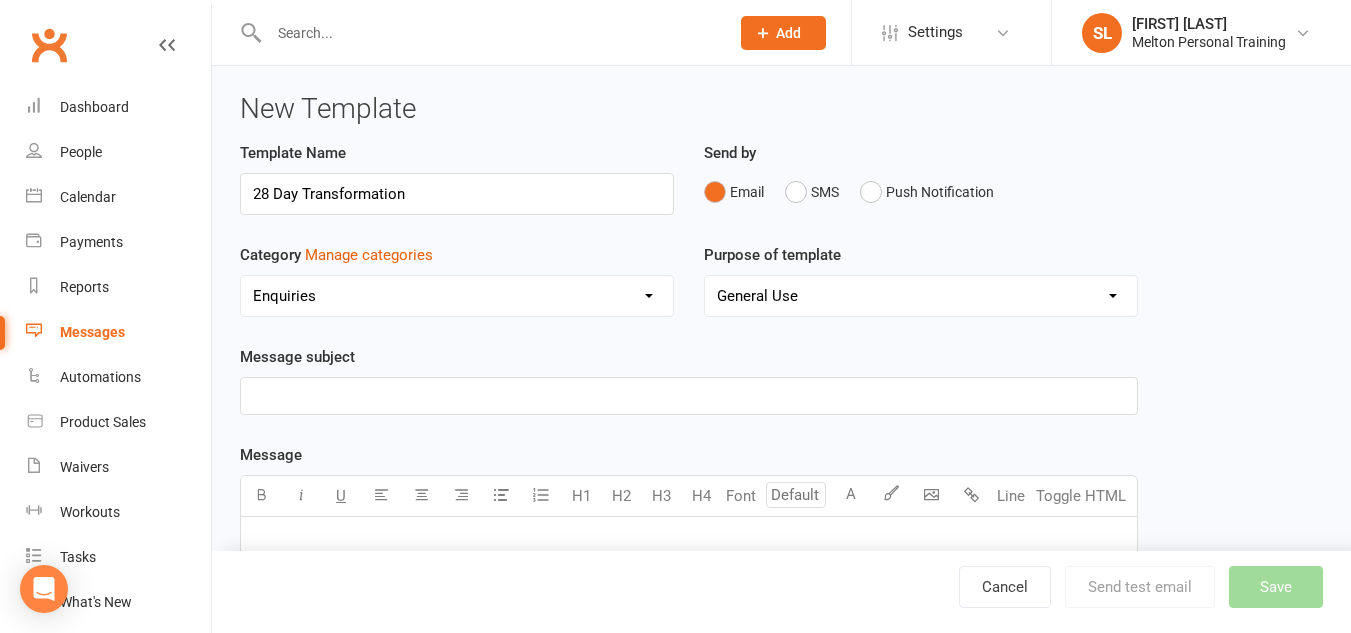 click on "No category Classes / Bookings Enquiries General Marketing Memberships Paid Trials Payments Referrals and Reviews" at bounding box center [457, 296] 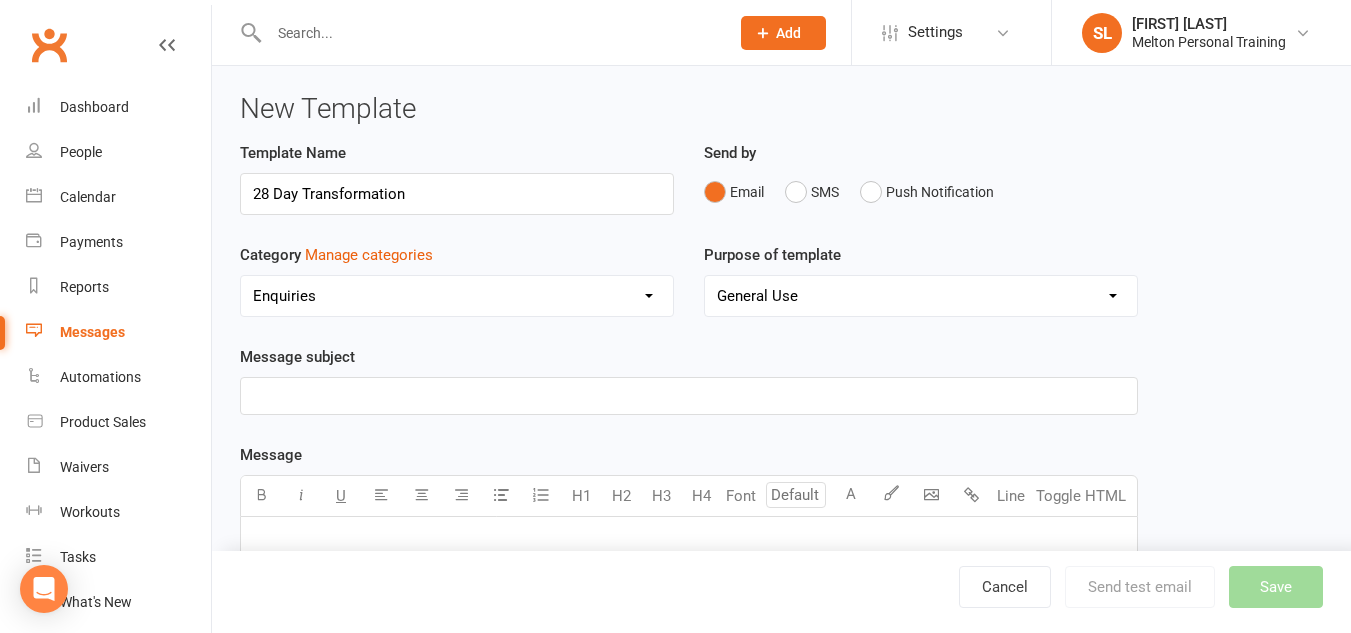 click on "﻿" at bounding box center (689, 396) 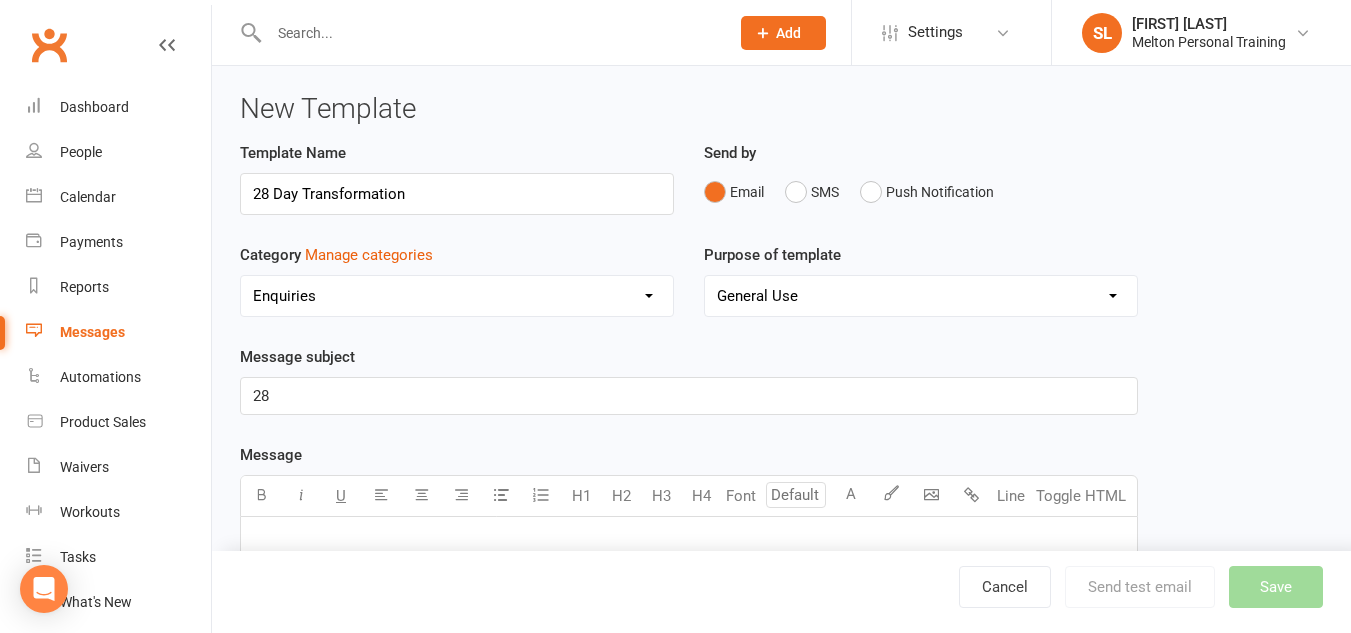 type 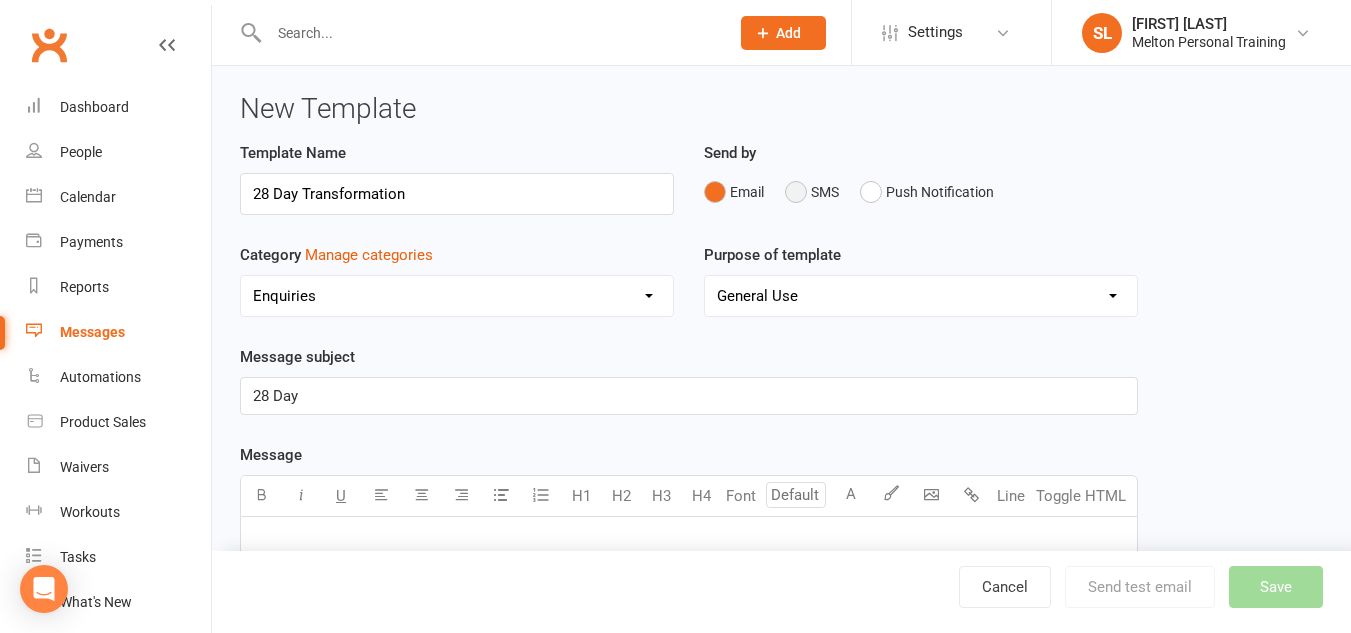 click on "SMS" at bounding box center (812, 192) 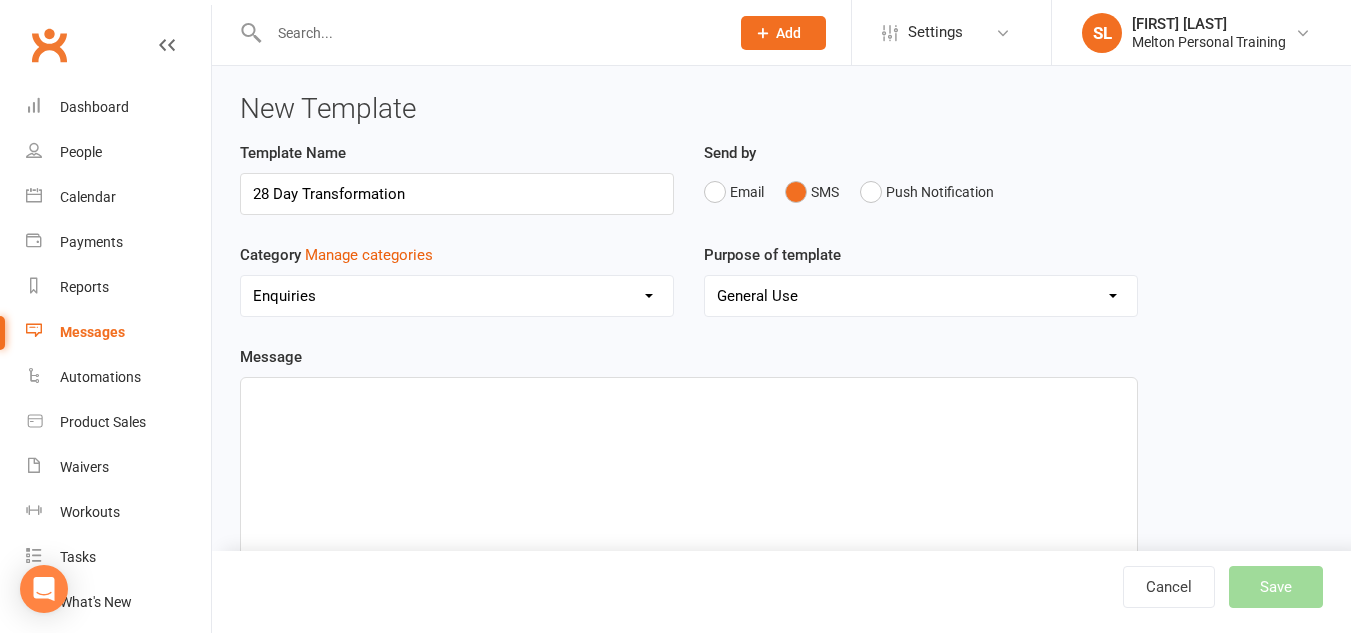 click on "﻿" at bounding box center (689, 396) 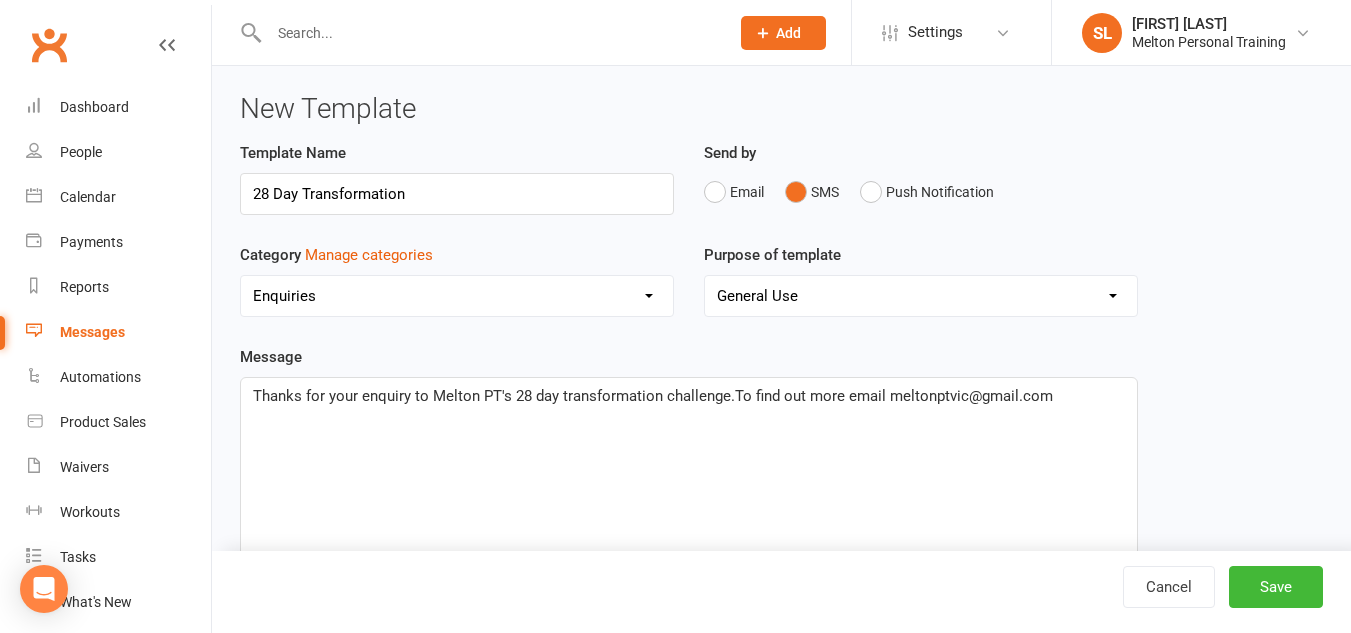 click on "Thanks for your enquiry to Melton PT's 28 day transformation challenge.To find out more email meltonptvic@gmail.com" at bounding box center (653, 396) 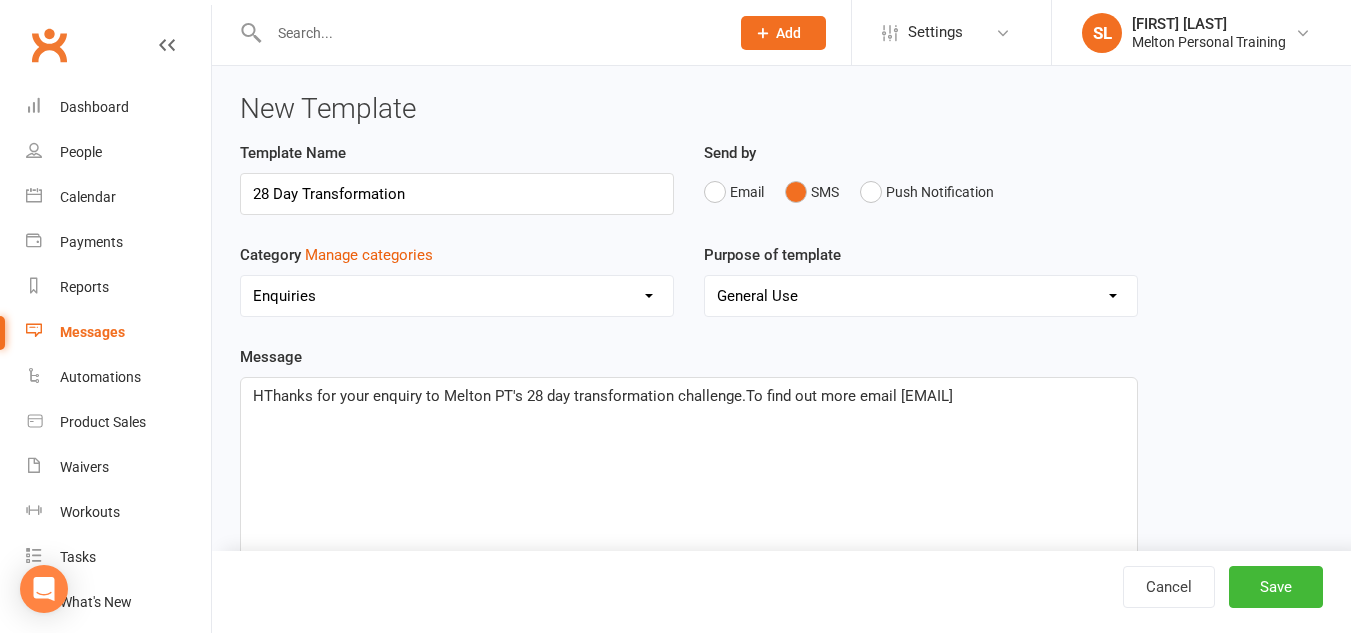 type 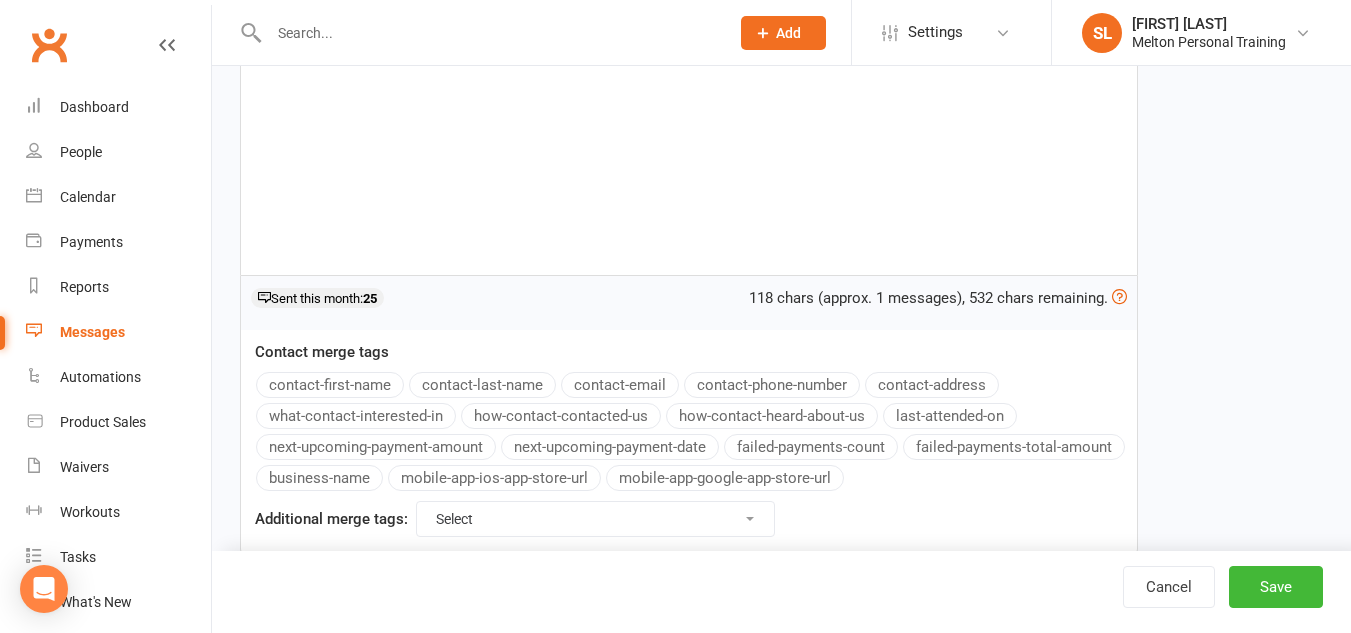 scroll, scrollTop: 405, scrollLeft: 0, axis: vertical 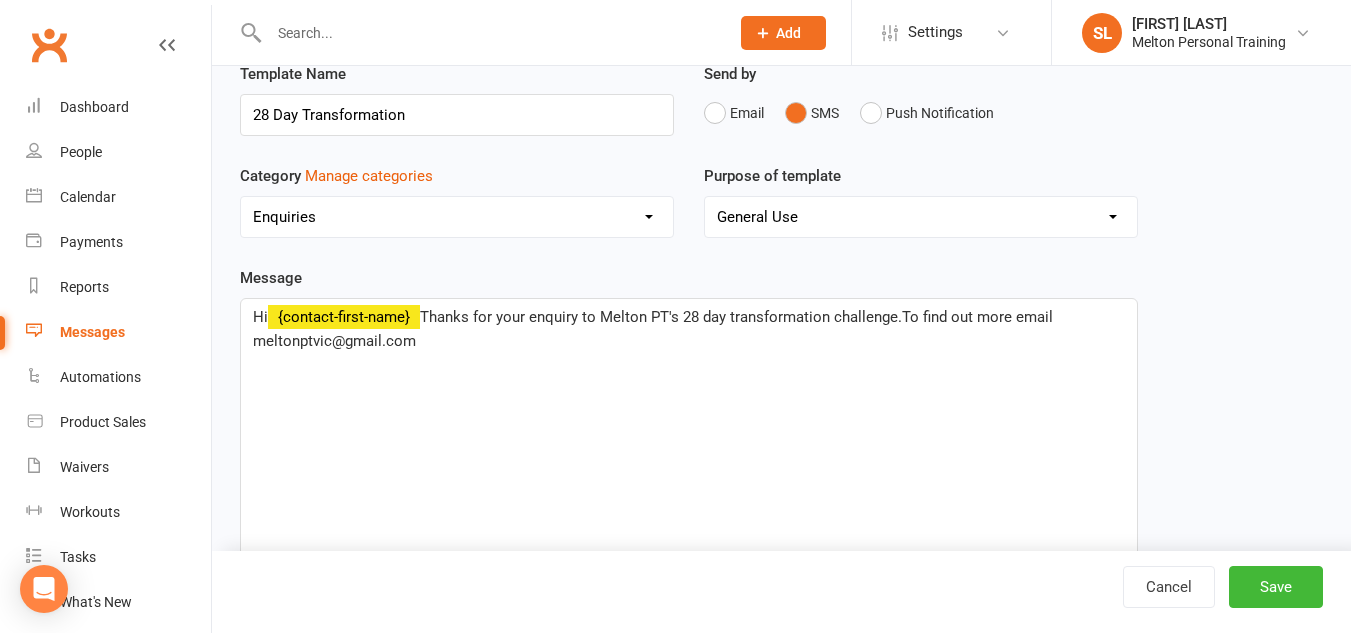 click on "Message Hi {contact-first-name} Thanks for your enquiry to Melton PT's 28 day transformation challenge.To find out more email [EMAIL] 129 chars (approx. 1 messages), 521 chars remaining. Sent this month: 25 Contact merge tags contact-first-name contact-last-name contact-email contact-phone-number contact-address what-contact-interested-in how-contact-contacted-us how-contact-heard-about-us last-attended-on next-upcoming-payment-amount next-upcoming-payment-date failed-payments-count failed-payments-total-amount business-name mobile-app-ios-app-store-url mobile-app-google-app-store-url Additional merge tags: Select For Payment automations For Booking automations For Membership automations For Suspension automations For Recurring Booking automations For Booking cancelled automations For Booking late-cancelled automations For Contact Added to Event Waitlist automations For Workout Performed automations" at bounding box center (689, 572) 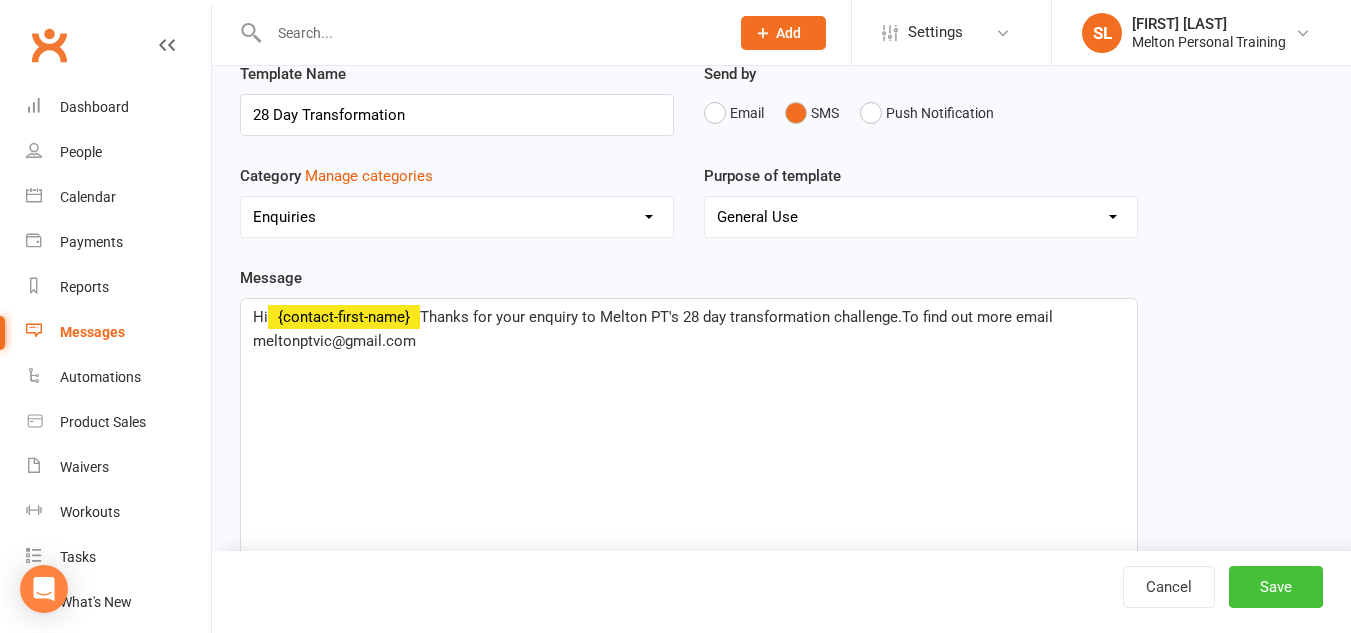 click on "Save" at bounding box center [1276, 587] 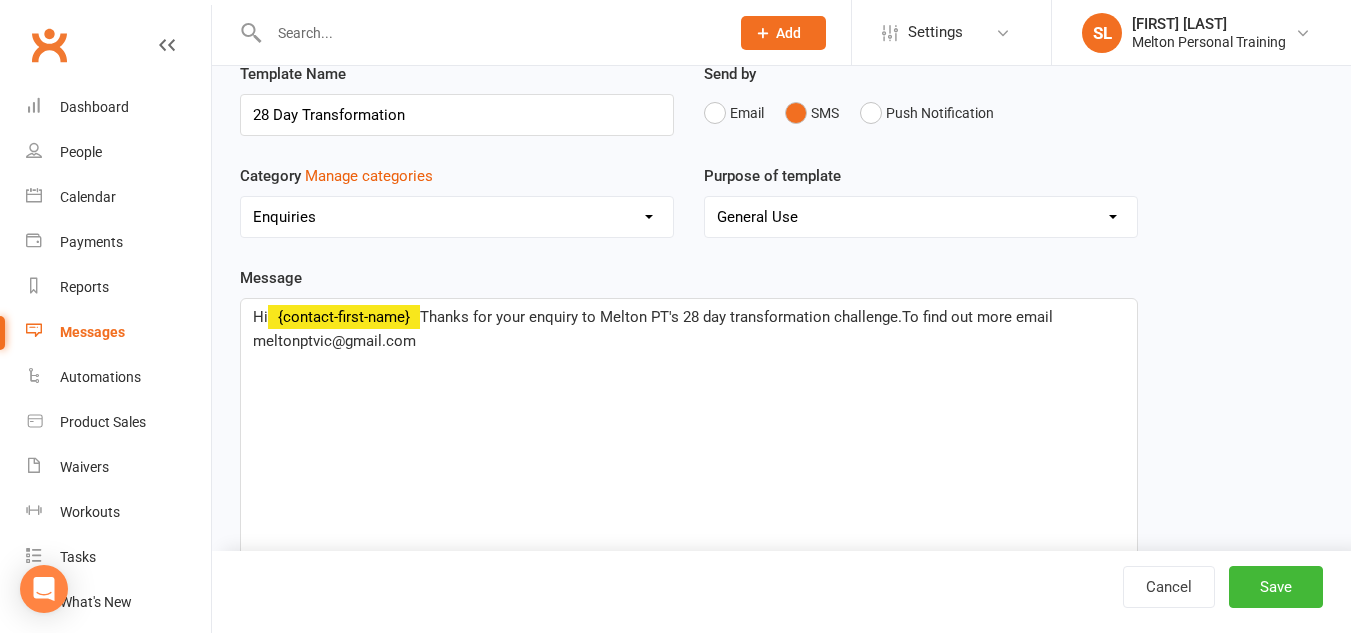 select on "grid" 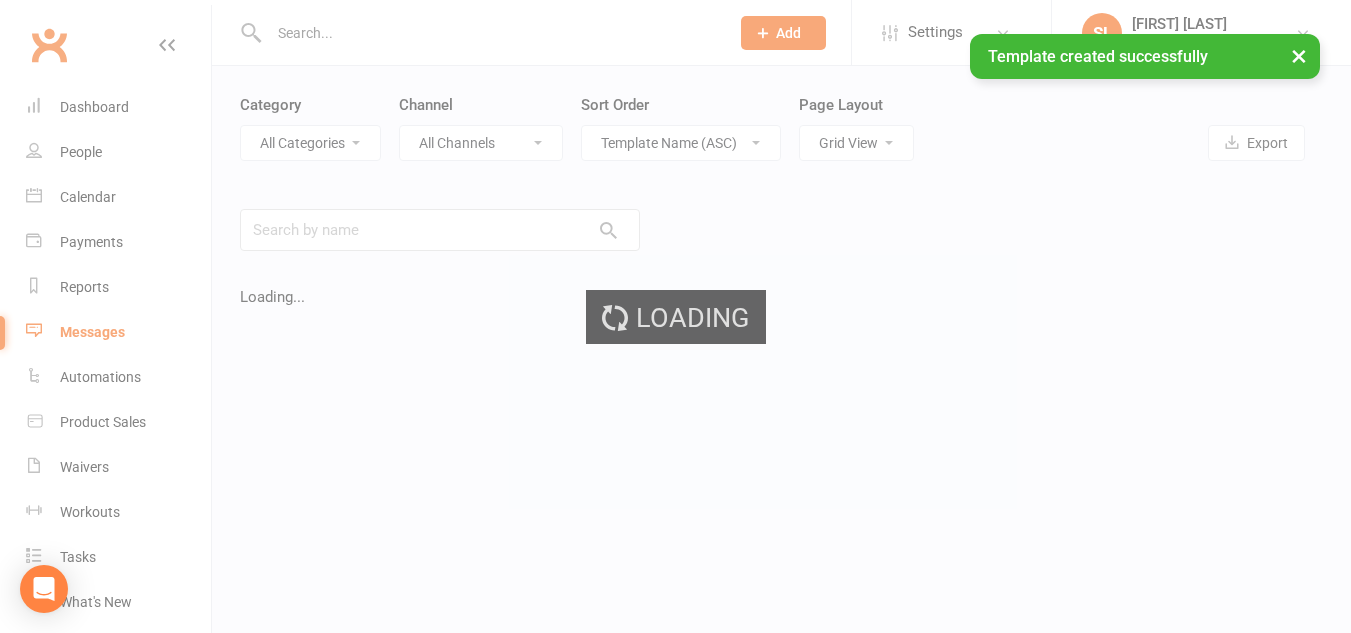 scroll, scrollTop: 0, scrollLeft: 0, axis: both 